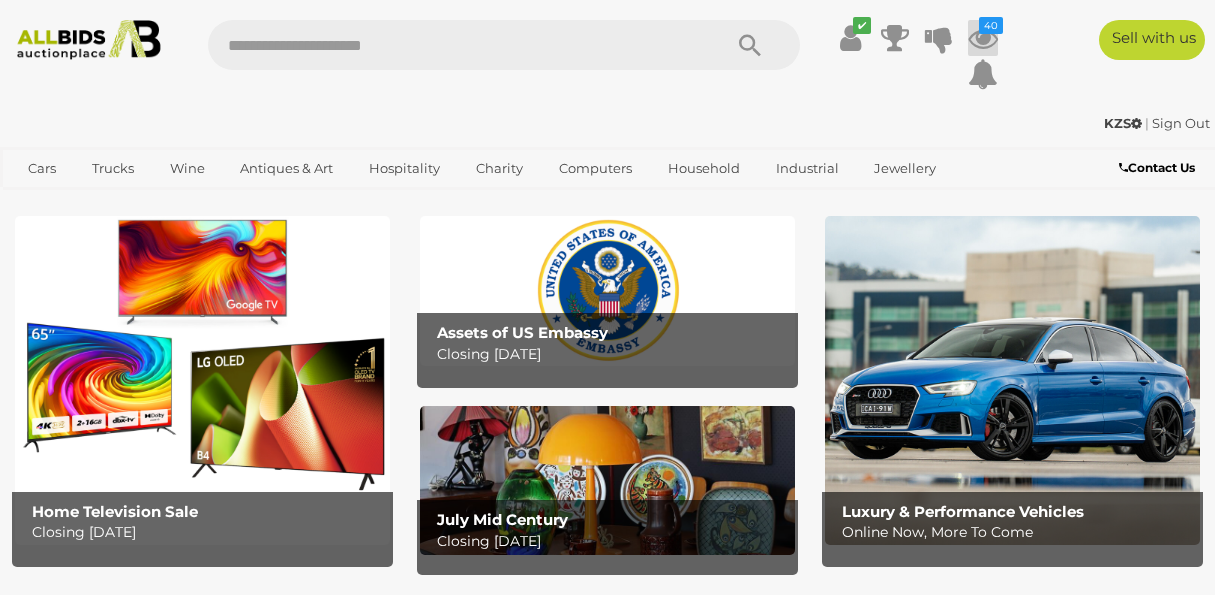 scroll, scrollTop: 0, scrollLeft: 0, axis: both 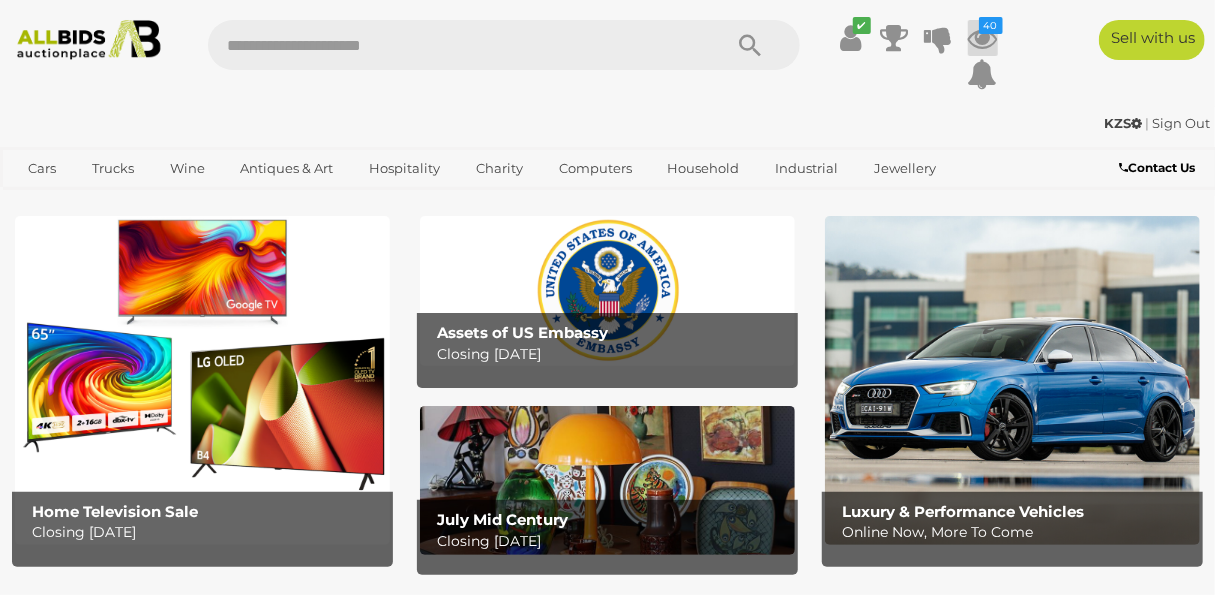click at bounding box center [983, 38] 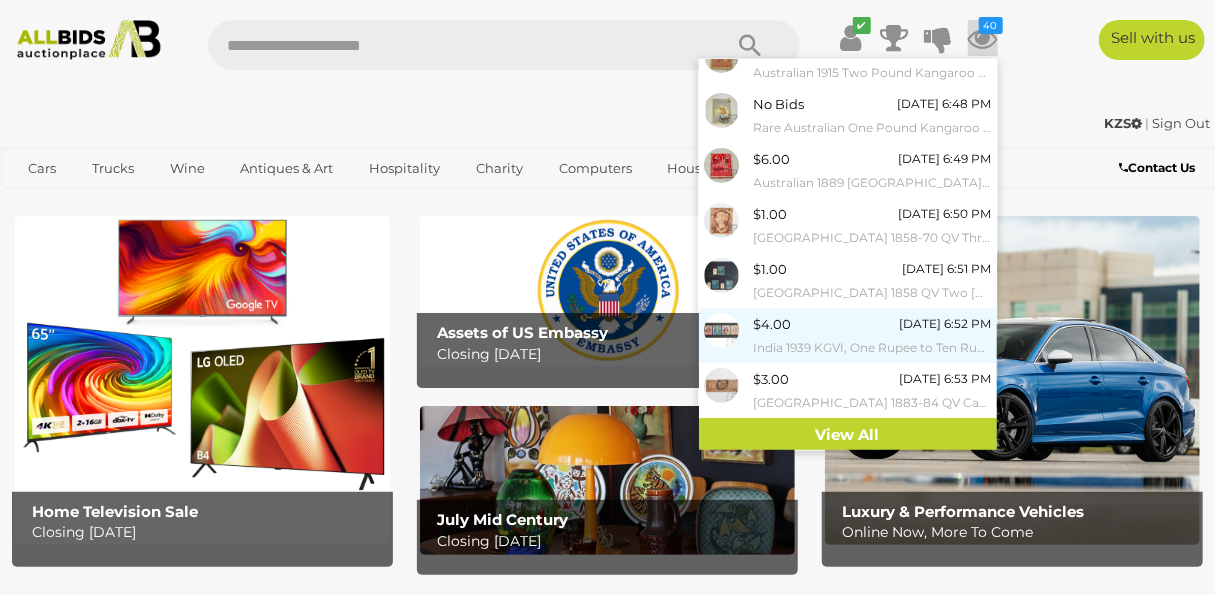 scroll, scrollTop: 243, scrollLeft: 0, axis: vertical 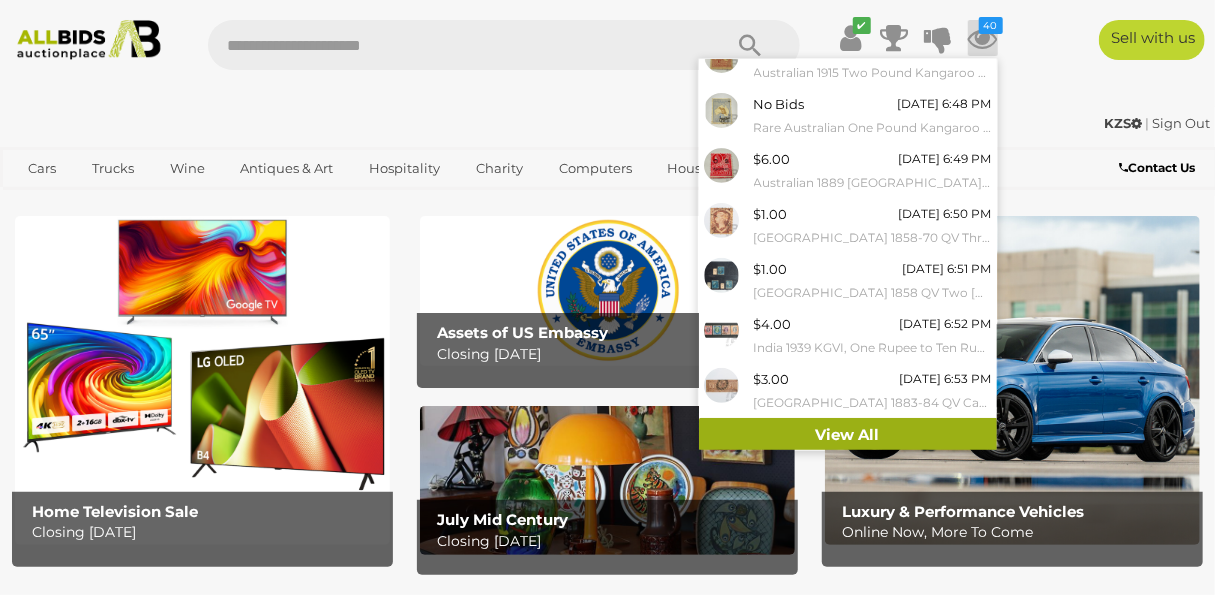 click on "View All" at bounding box center [848, 435] 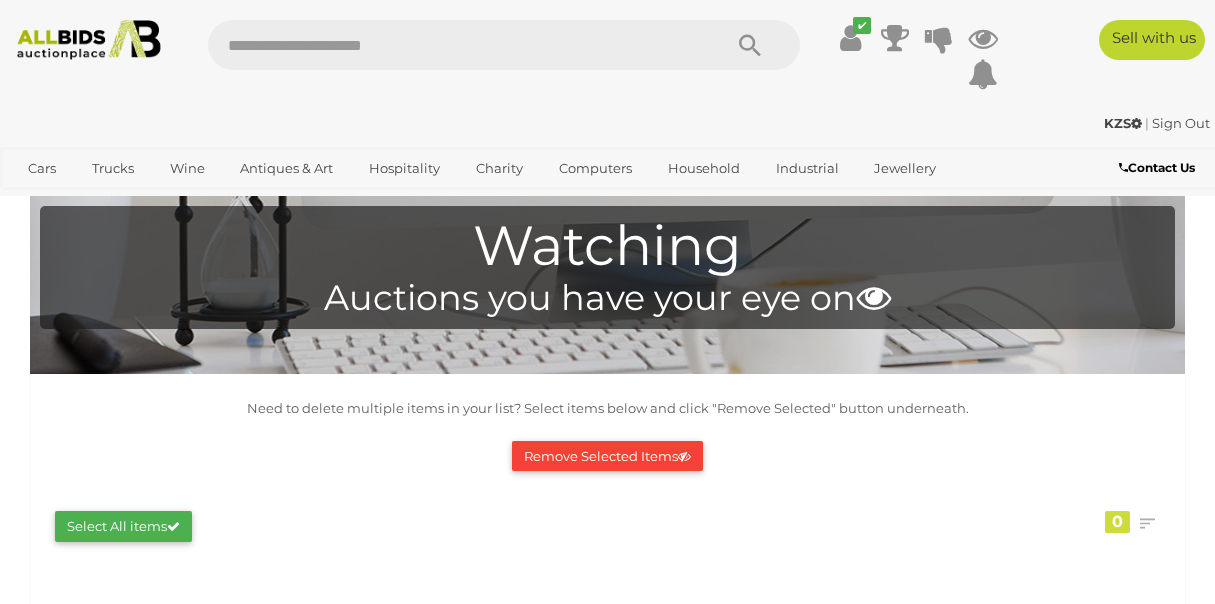 scroll, scrollTop: 0, scrollLeft: 0, axis: both 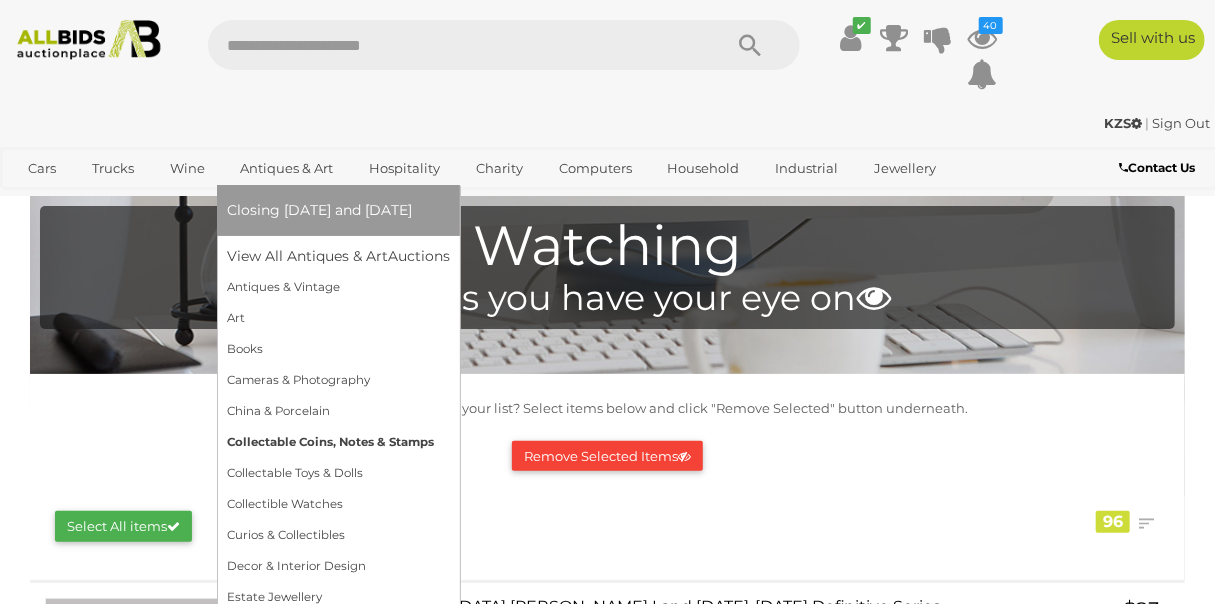 click on "Collectable Coins, Notes & Stamps" at bounding box center (338, 442) 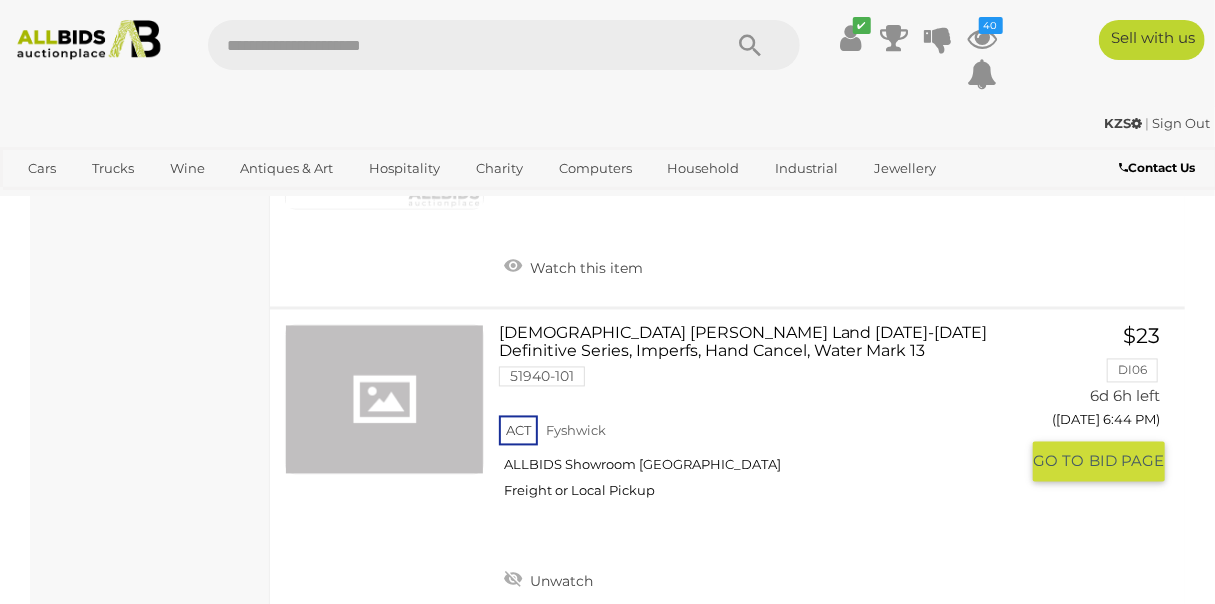 scroll, scrollTop: 4893, scrollLeft: 0, axis: vertical 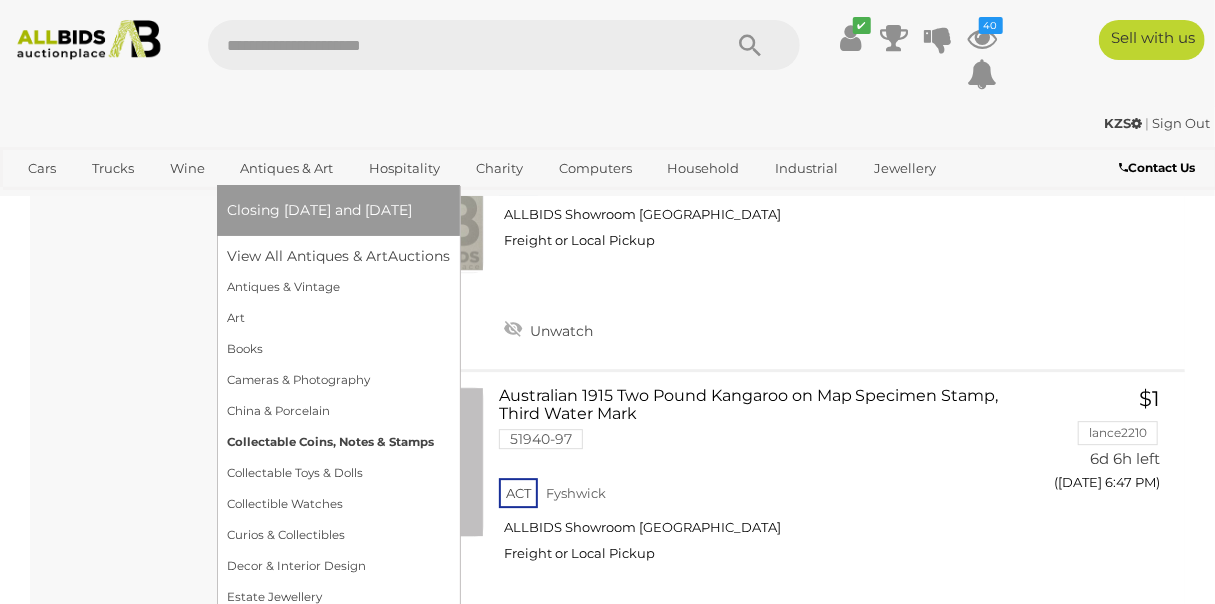 click on "Collectable Coins, Notes & Stamps" at bounding box center [338, 442] 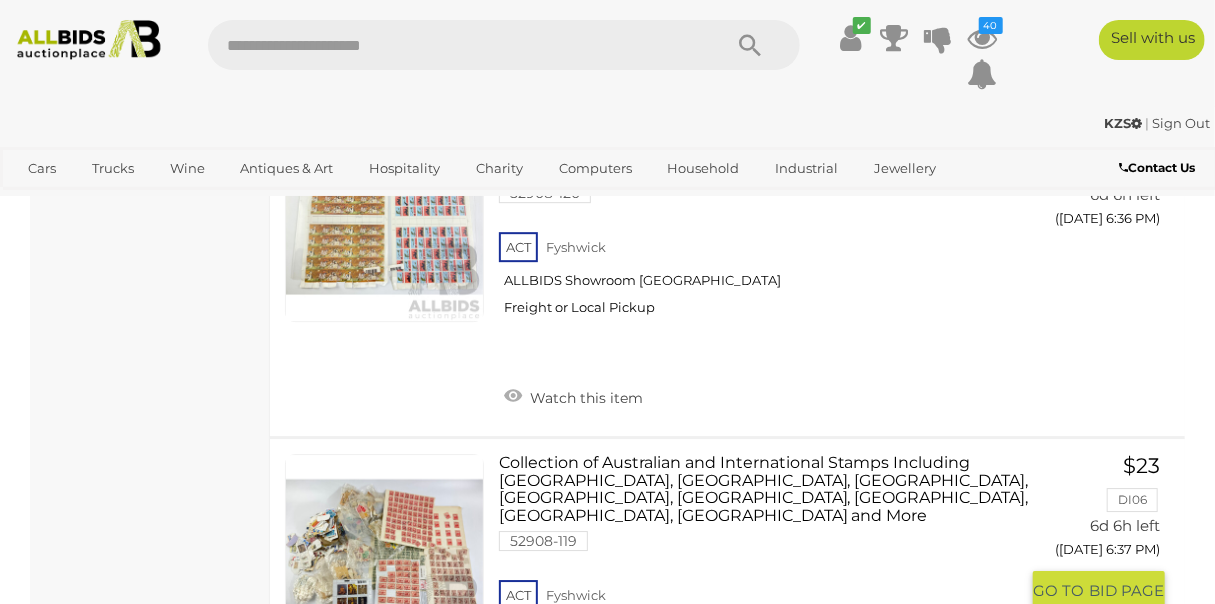 scroll, scrollTop: 2628, scrollLeft: 0, axis: vertical 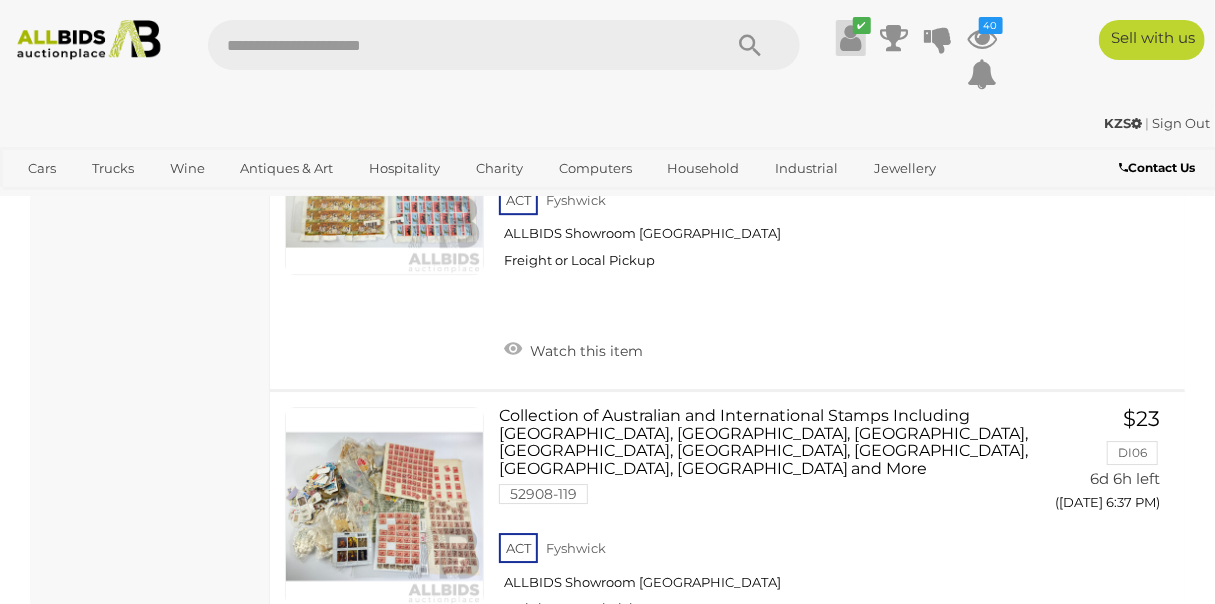click at bounding box center [850, 38] 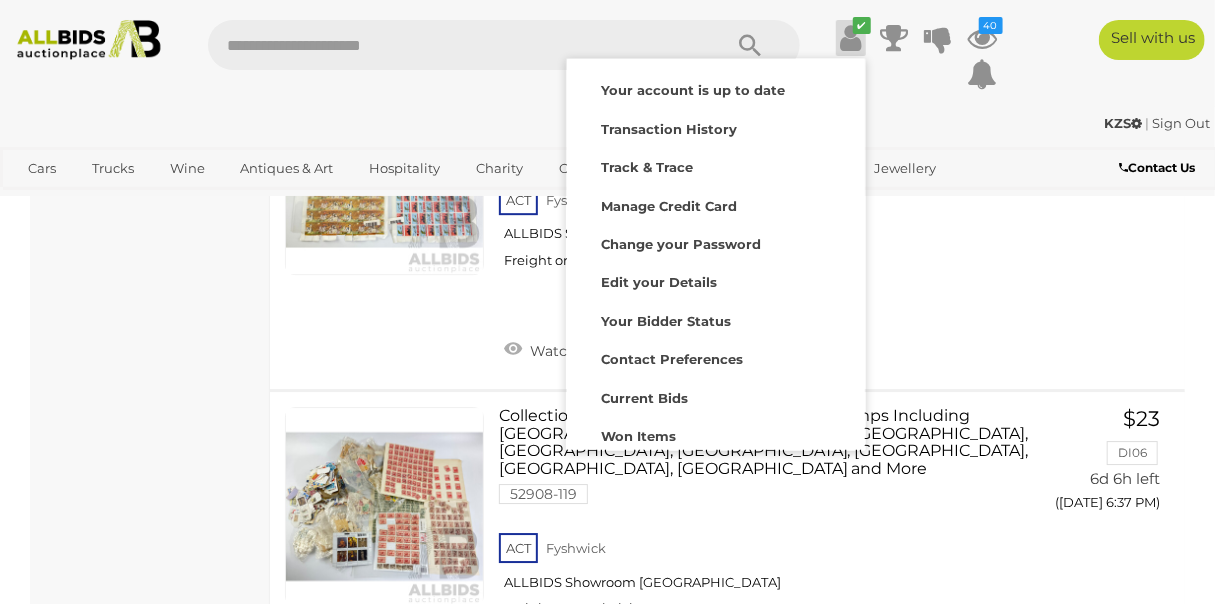 scroll, scrollTop: 156, scrollLeft: 0, axis: vertical 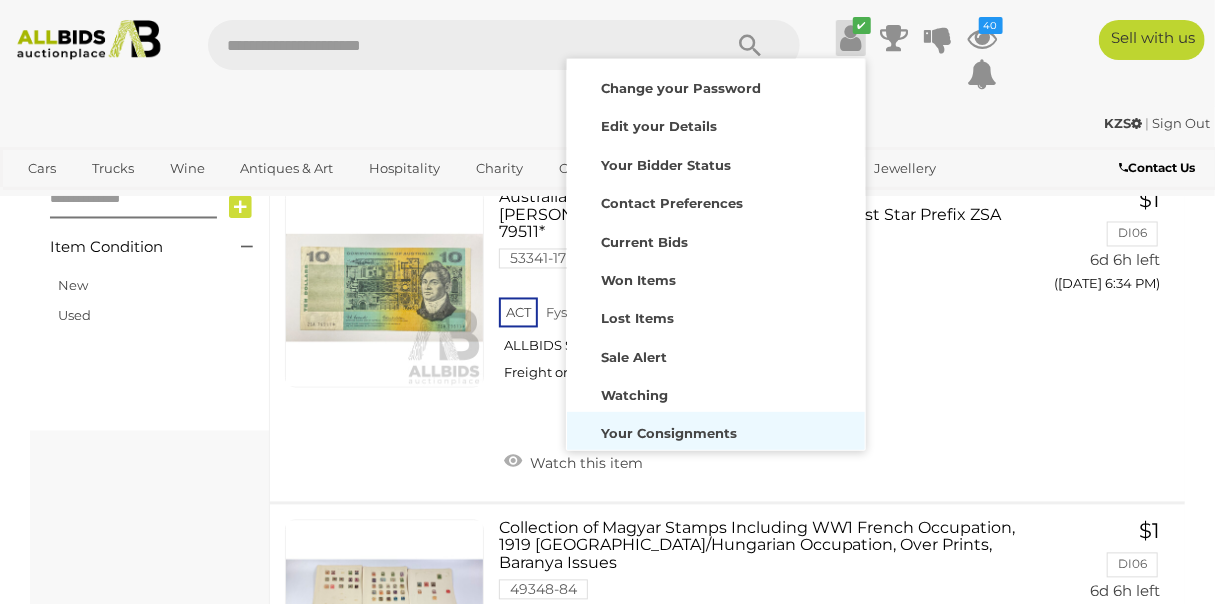 click on "Your Consignments" at bounding box center [670, 433] 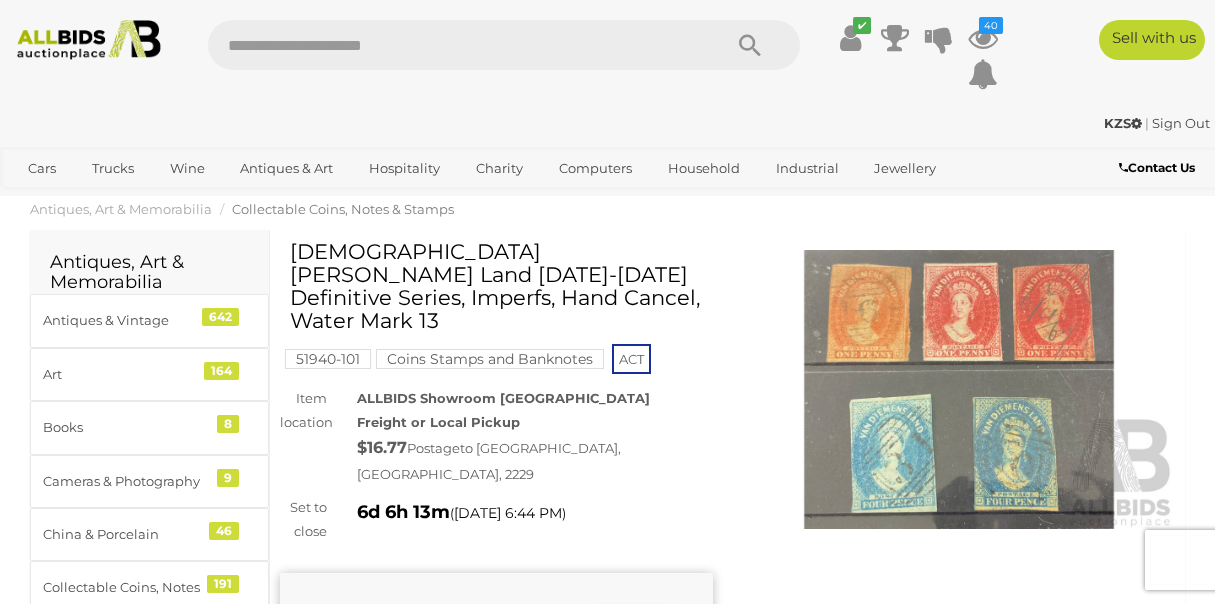 scroll, scrollTop: 0, scrollLeft: 0, axis: both 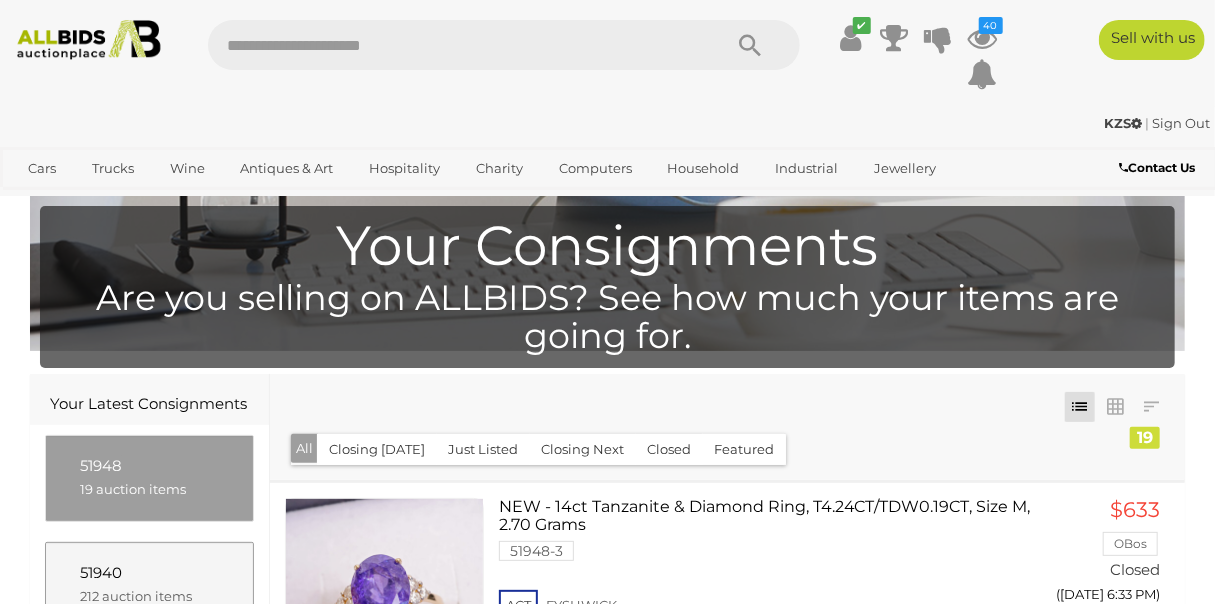 click on "51940" at bounding box center [149, 573] 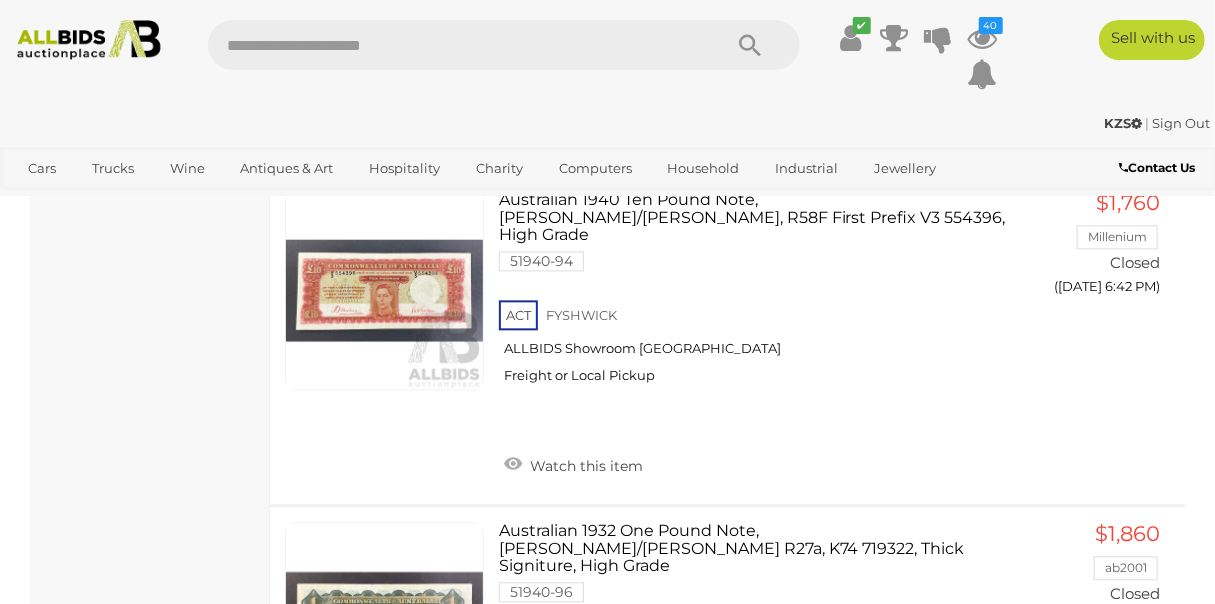 scroll, scrollTop: 31997, scrollLeft: 0, axis: vertical 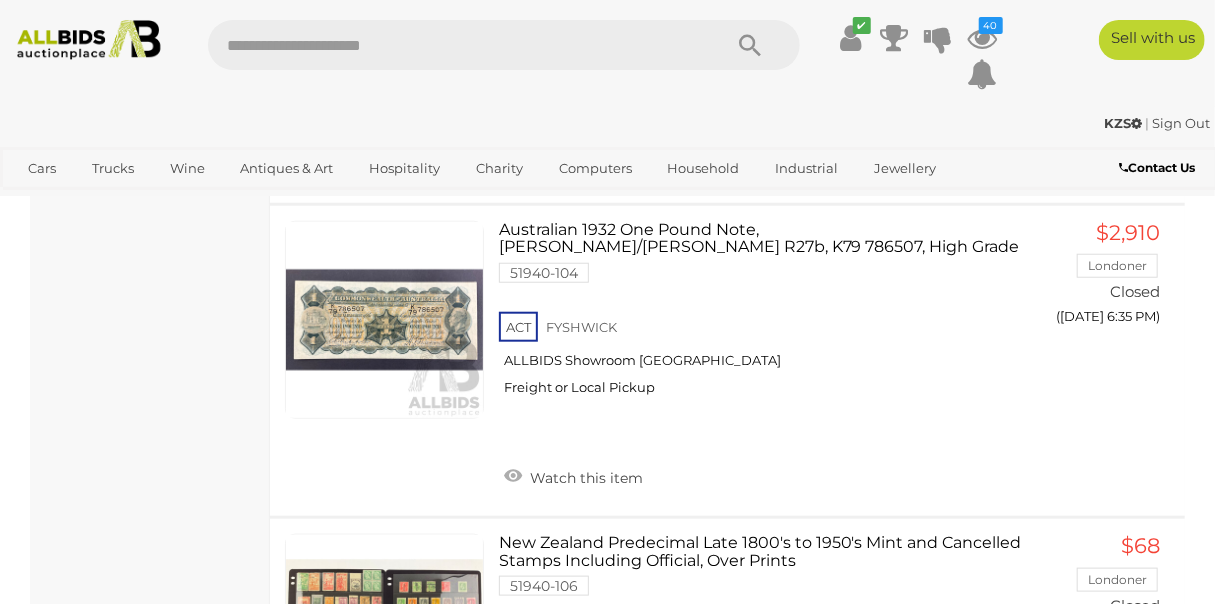 click on "2" at bounding box center [403, 879] 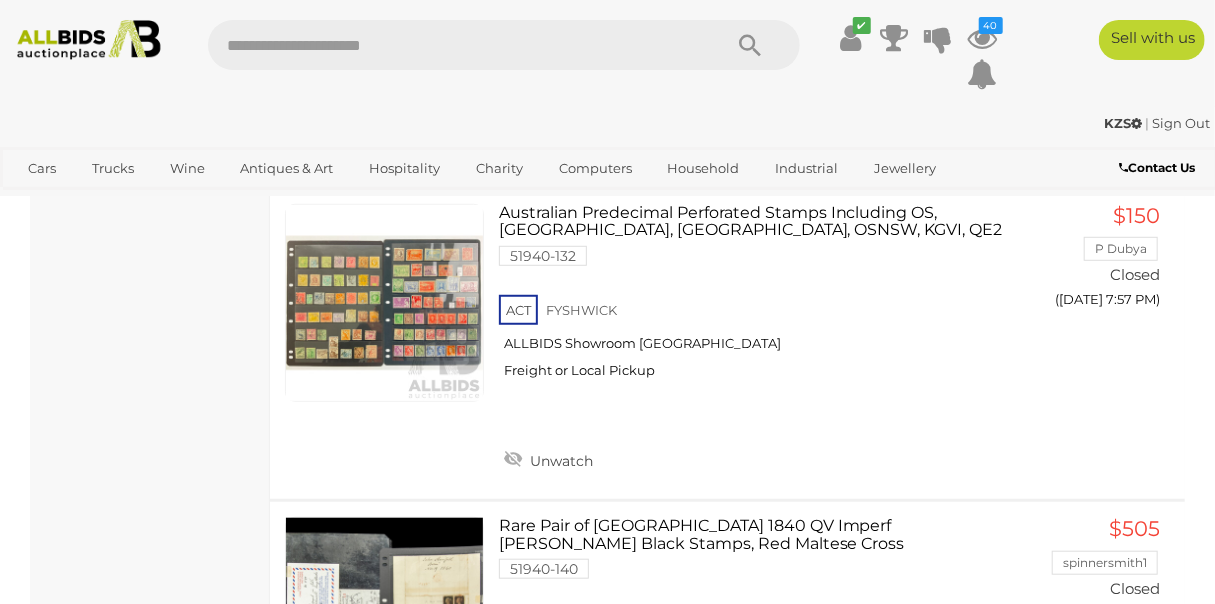 scroll, scrollTop: 24180, scrollLeft: 0, axis: vertical 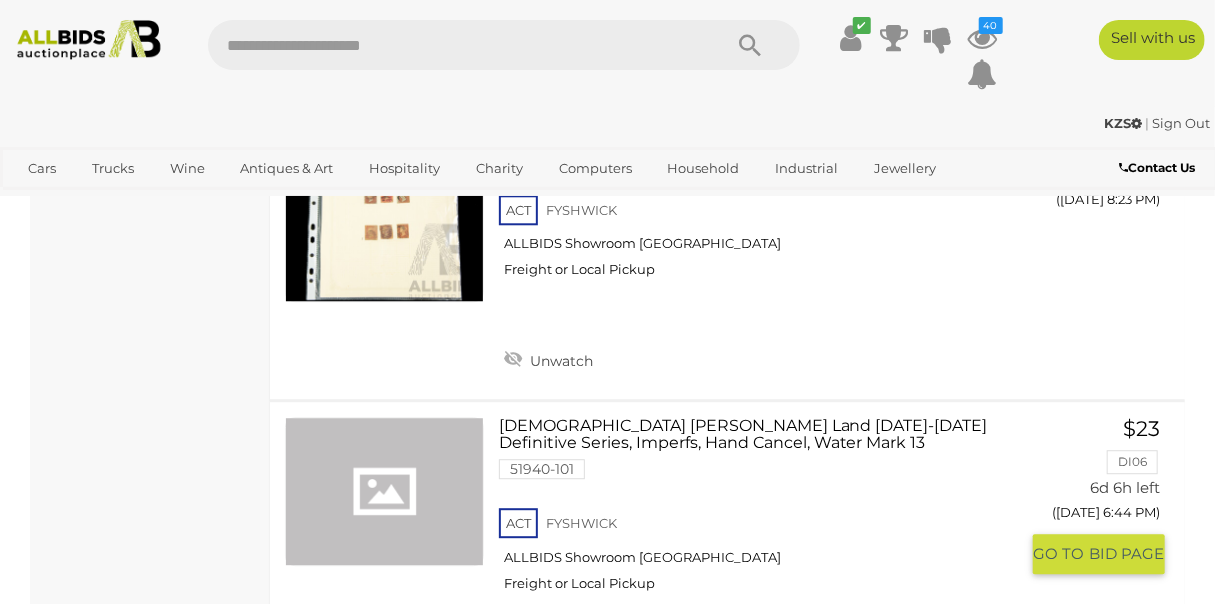 click on "Unwatch" at bounding box center (548, 672) 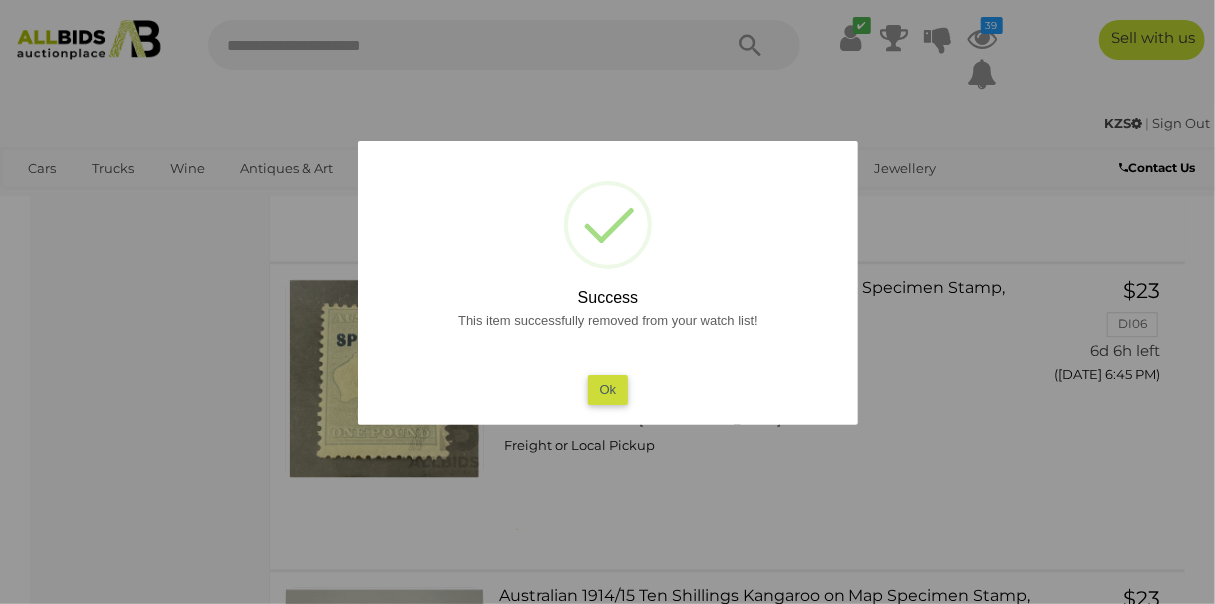 click on "Ok" at bounding box center (607, 389) 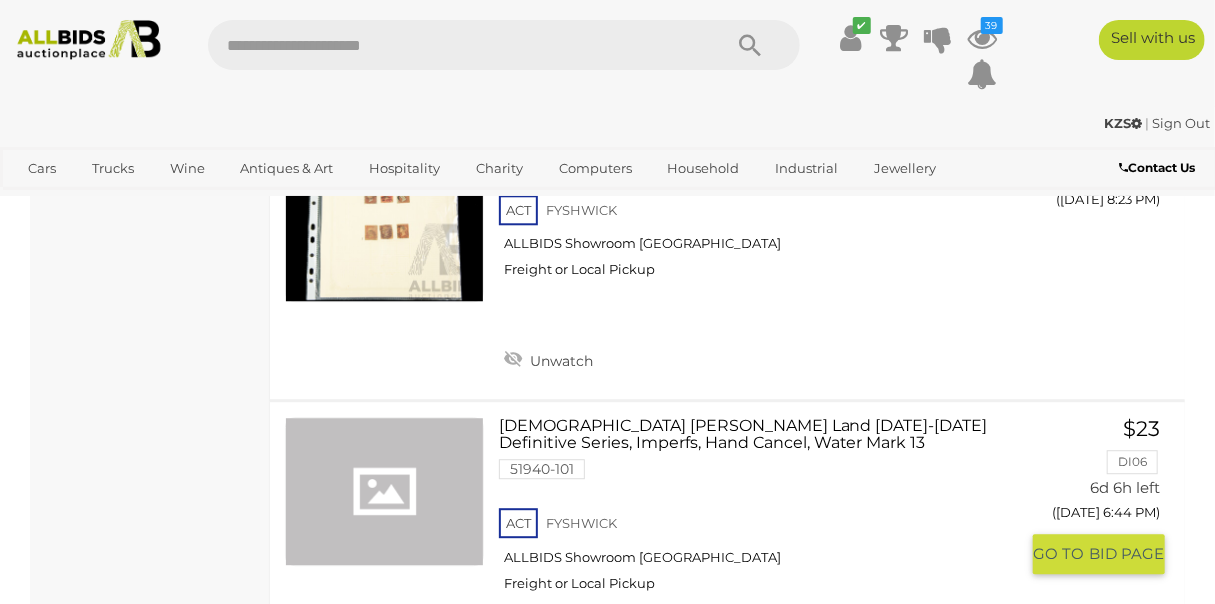 click on "Watch this item" at bounding box center (573, 672) 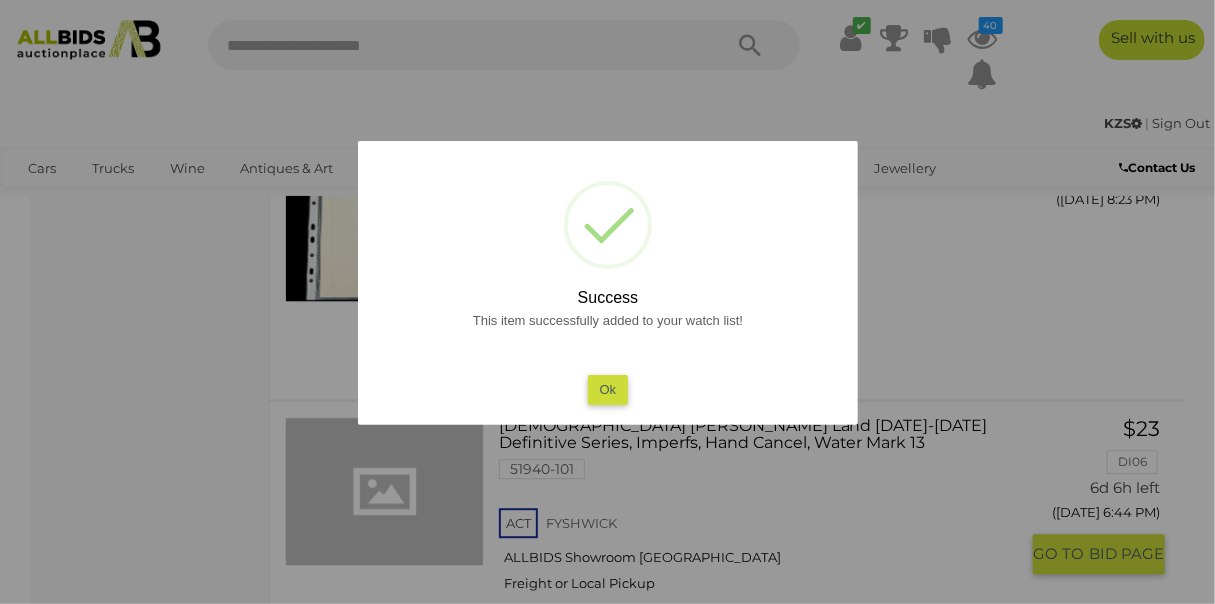 click on "Ok" at bounding box center [607, 389] 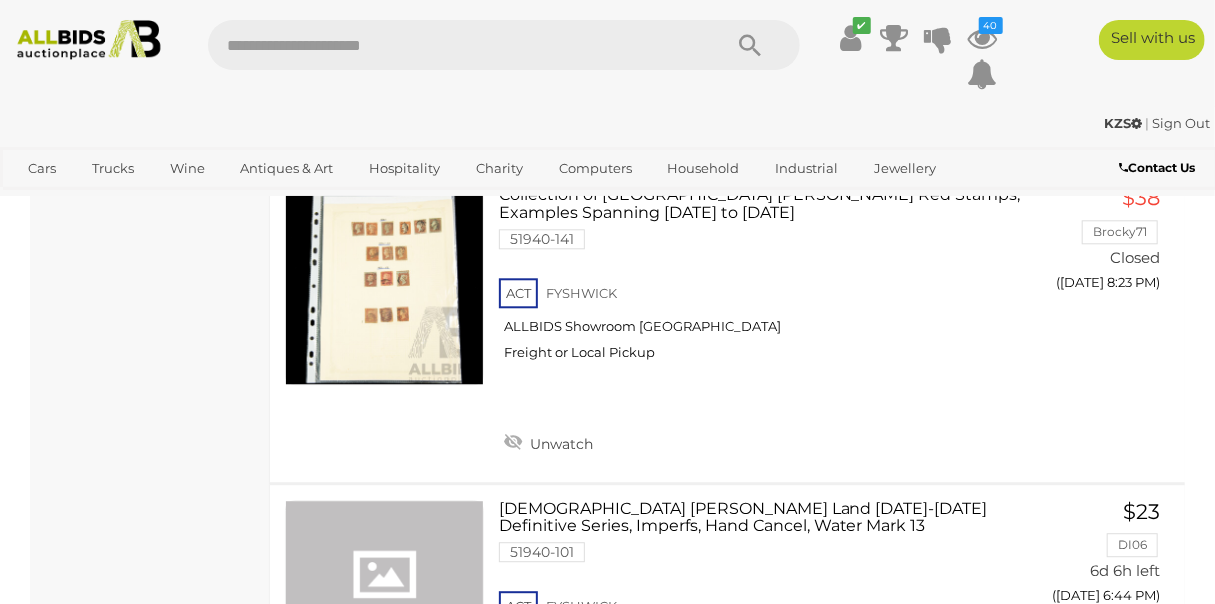 scroll, scrollTop: 25720, scrollLeft: 0, axis: vertical 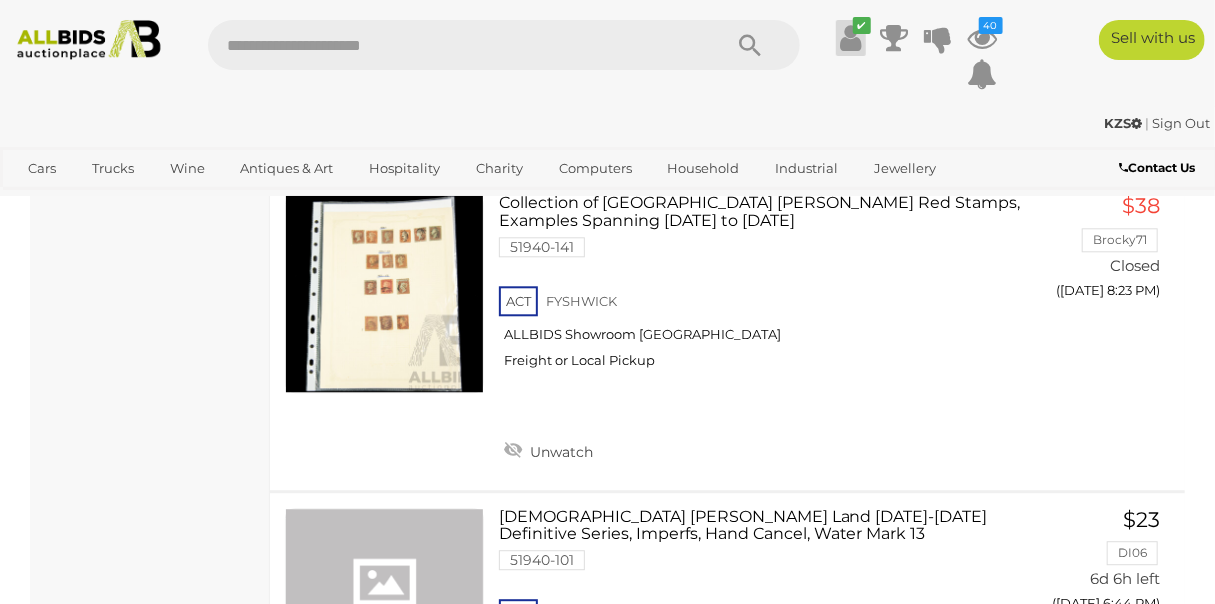 click at bounding box center (850, 38) 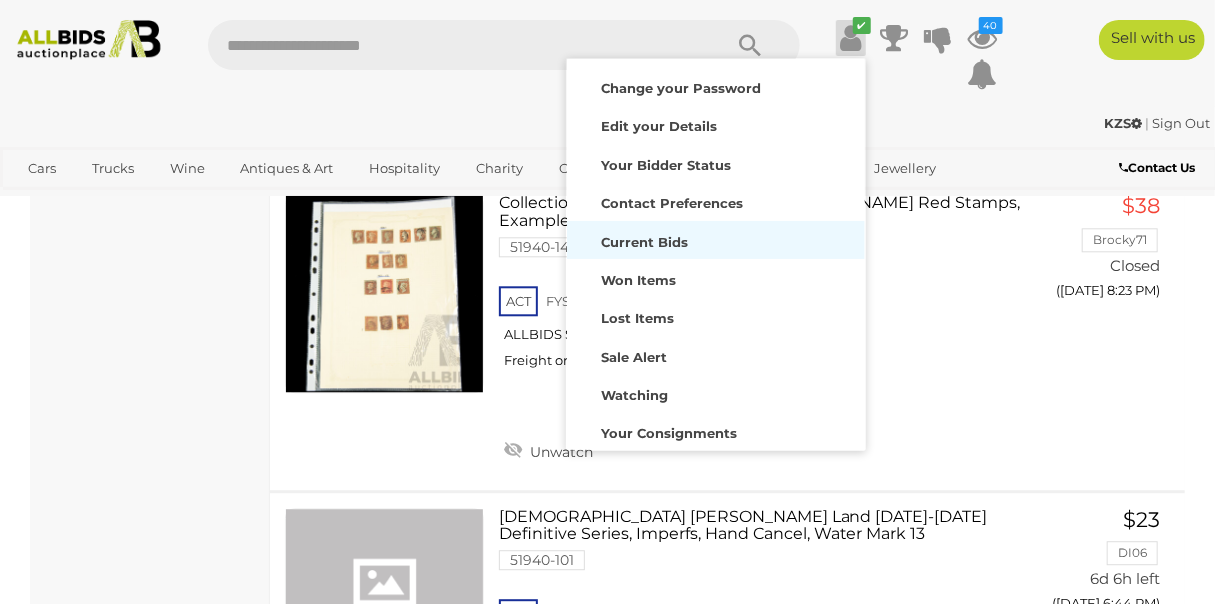 scroll, scrollTop: 156, scrollLeft: 0, axis: vertical 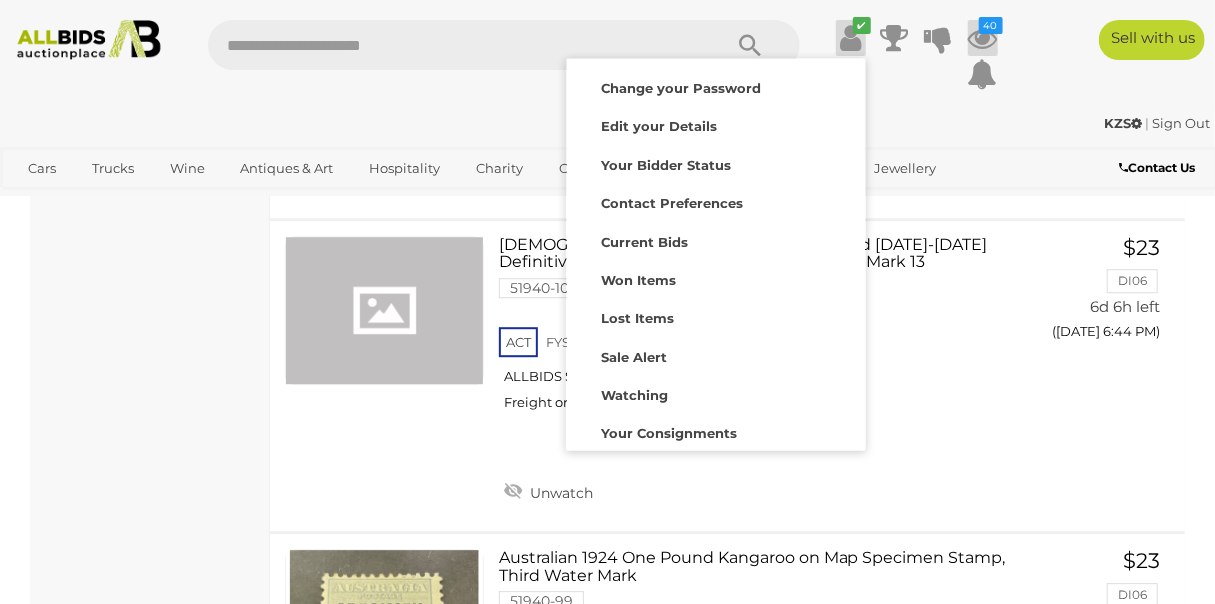 click at bounding box center [983, 38] 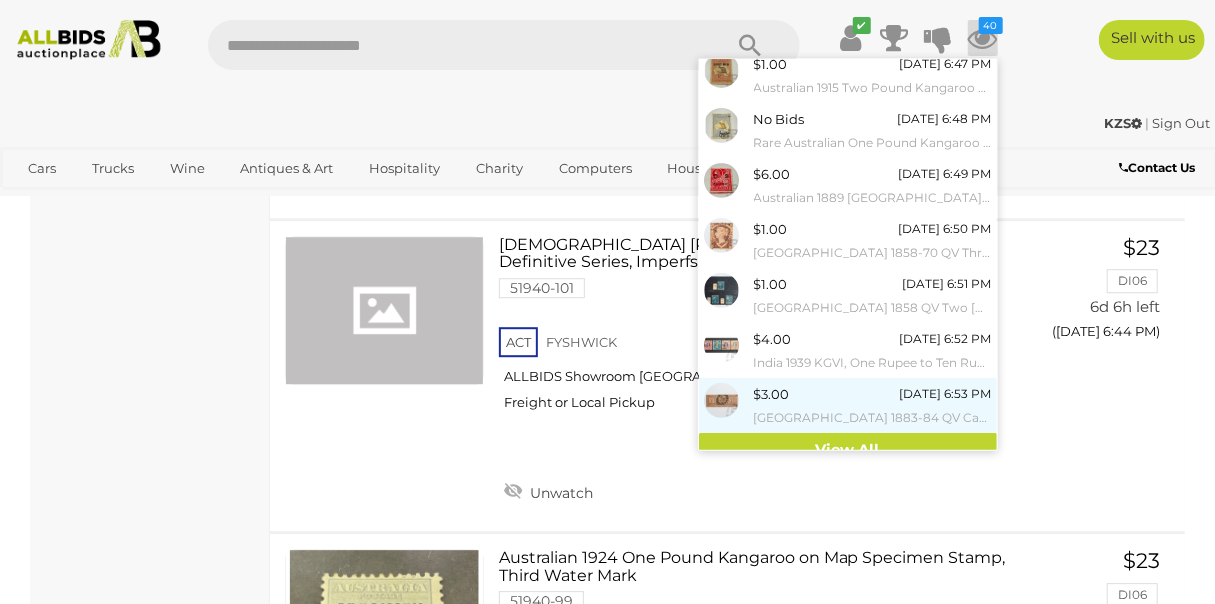 scroll, scrollTop: 234, scrollLeft: 0, axis: vertical 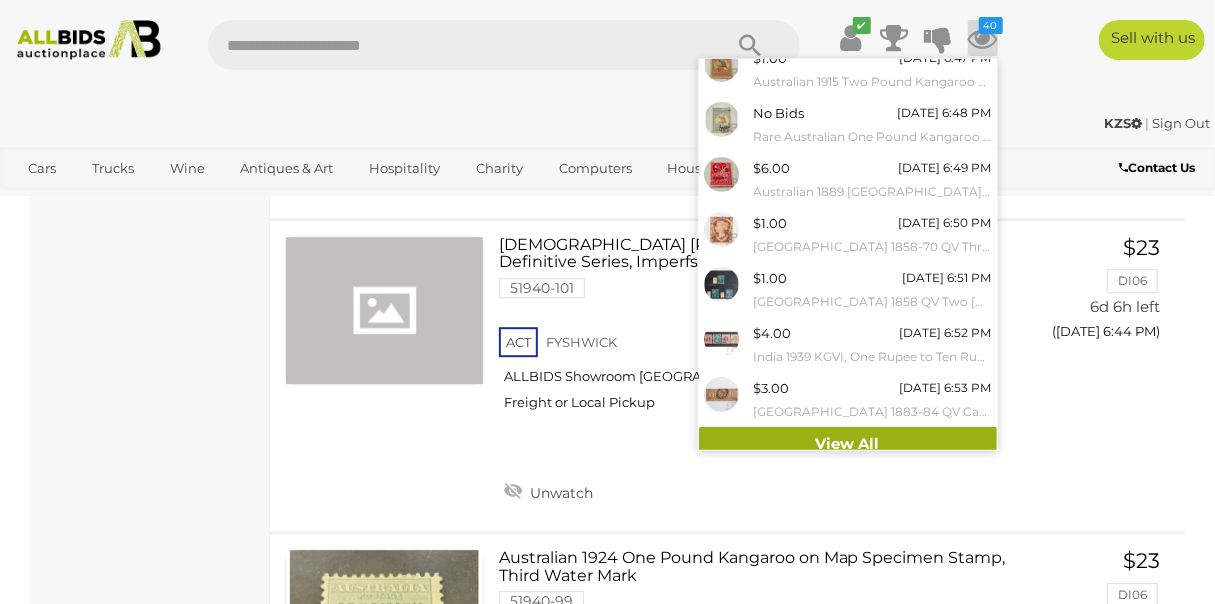 click on "View All" at bounding box center [848, 444] 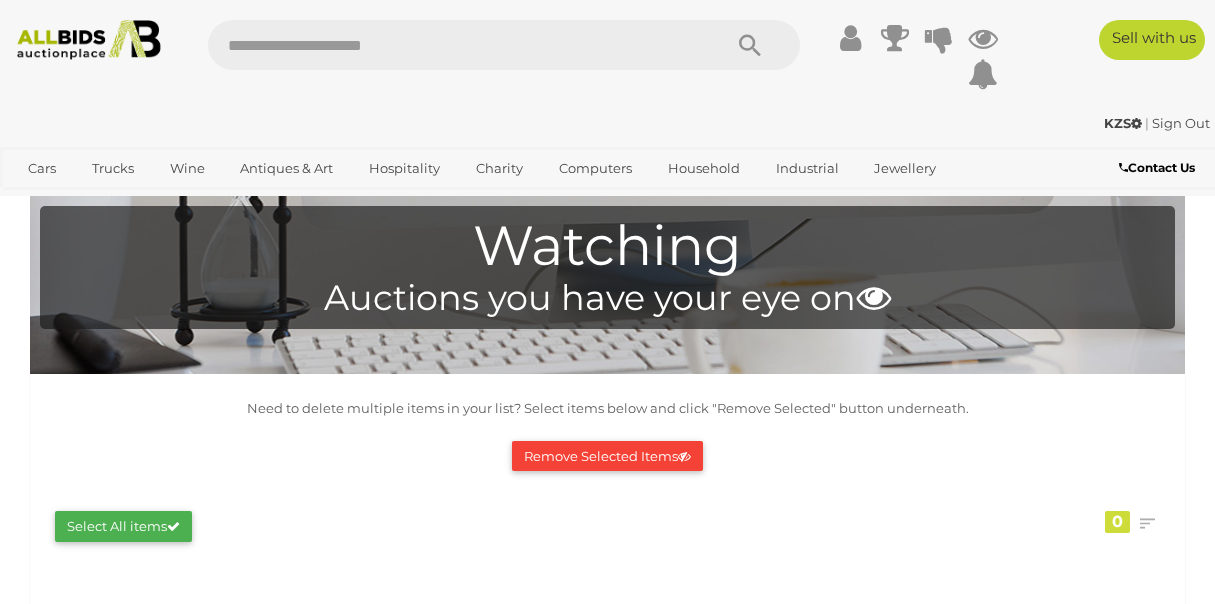 scroll, scrollTop: 0, scrollLeft: 0, axis: both 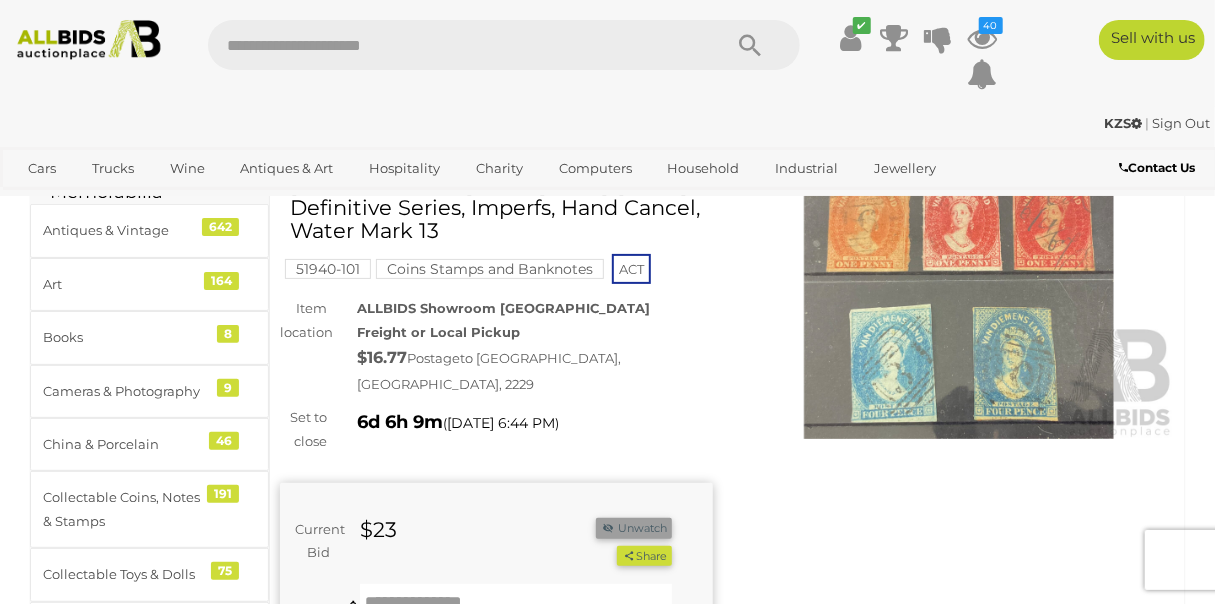 click on "Unwatch" at bounding box center (634, 528) 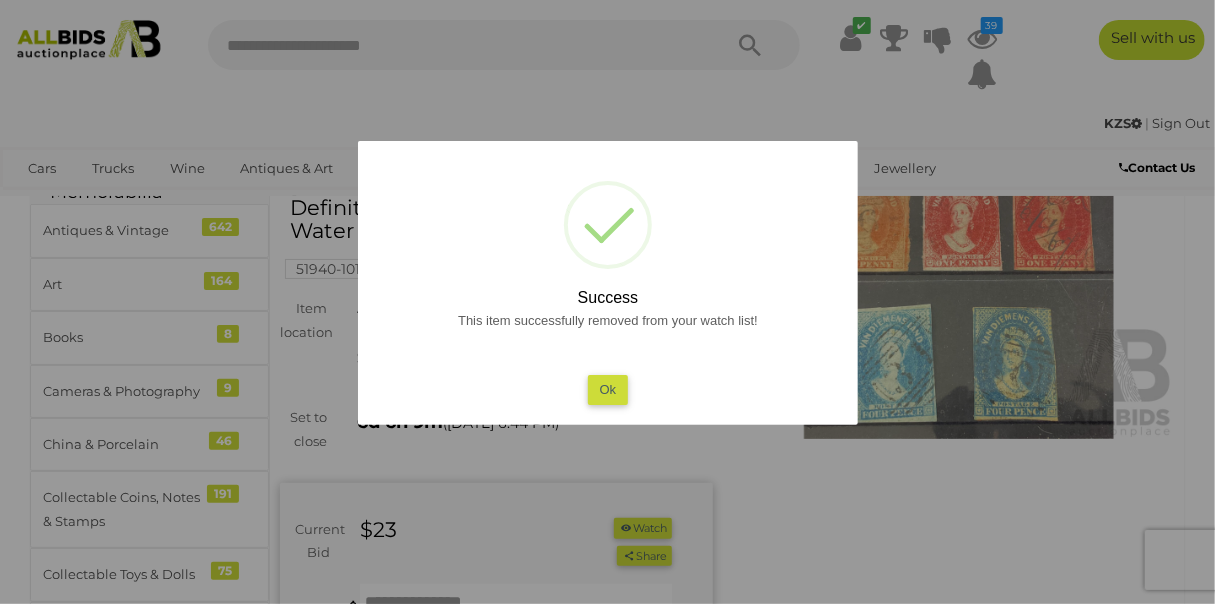 click on "Ok" at bounding box center [607, 389] 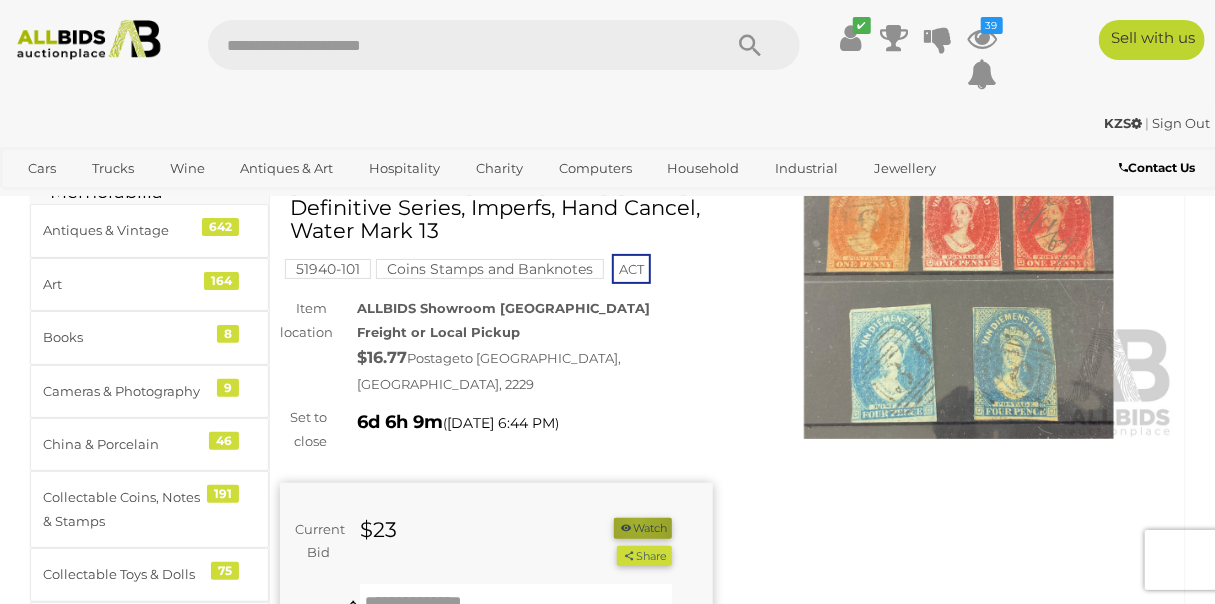 click on "Watch" at bounding box center (643, 528) 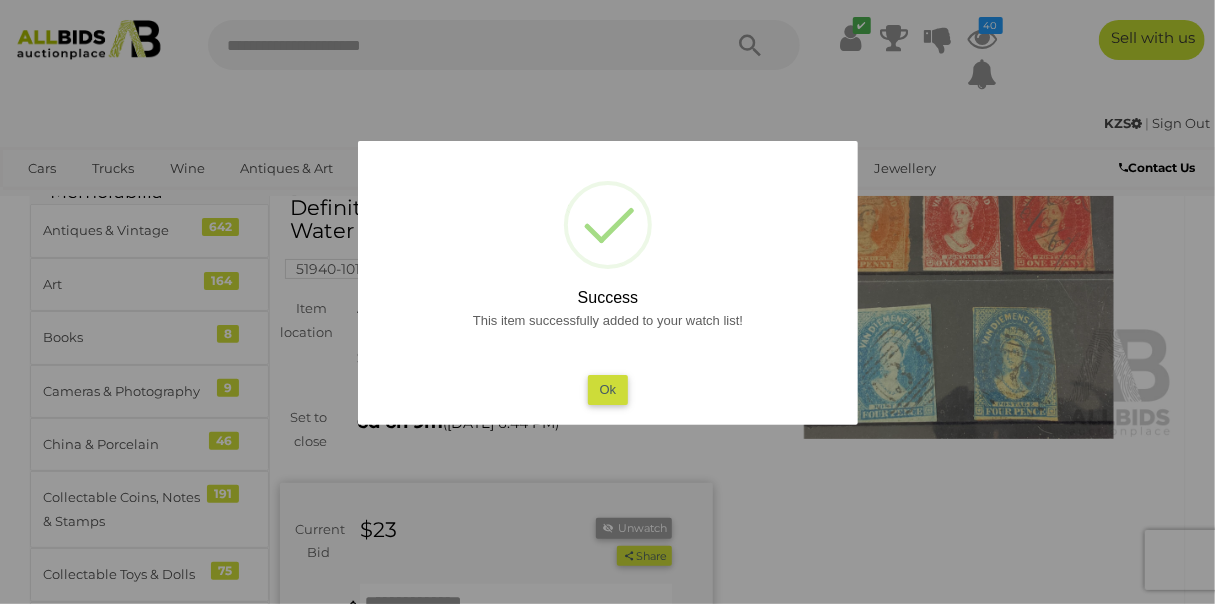 click on "Ok" at bounding box center (607, 389) 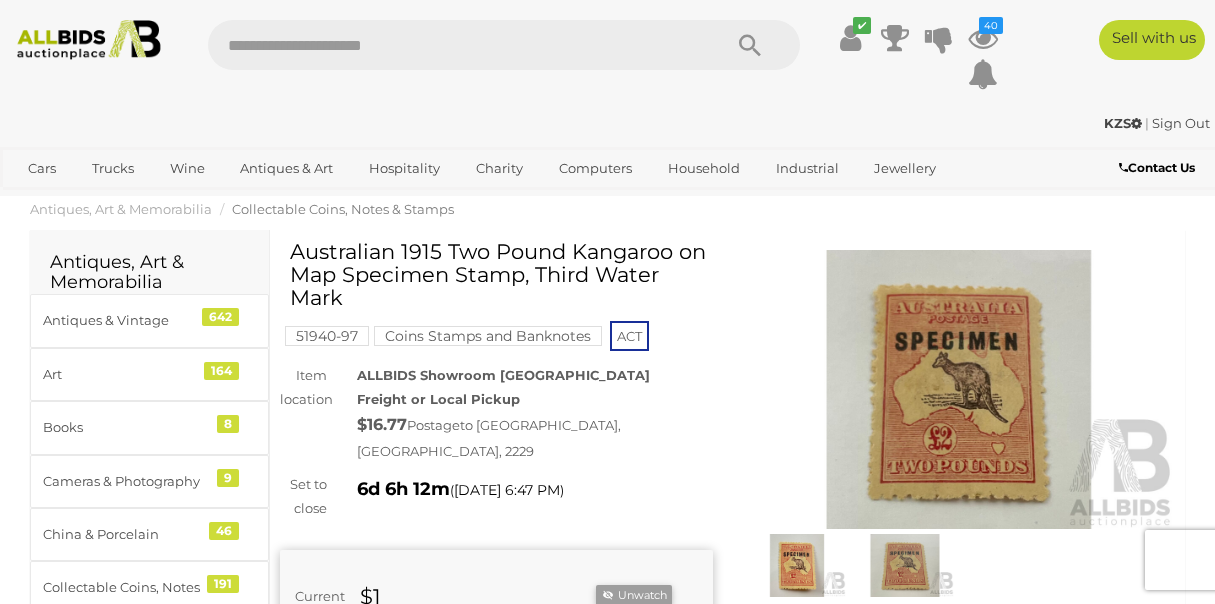 scroll, scrollTop: 0, scrollLeft: 0, axis: both 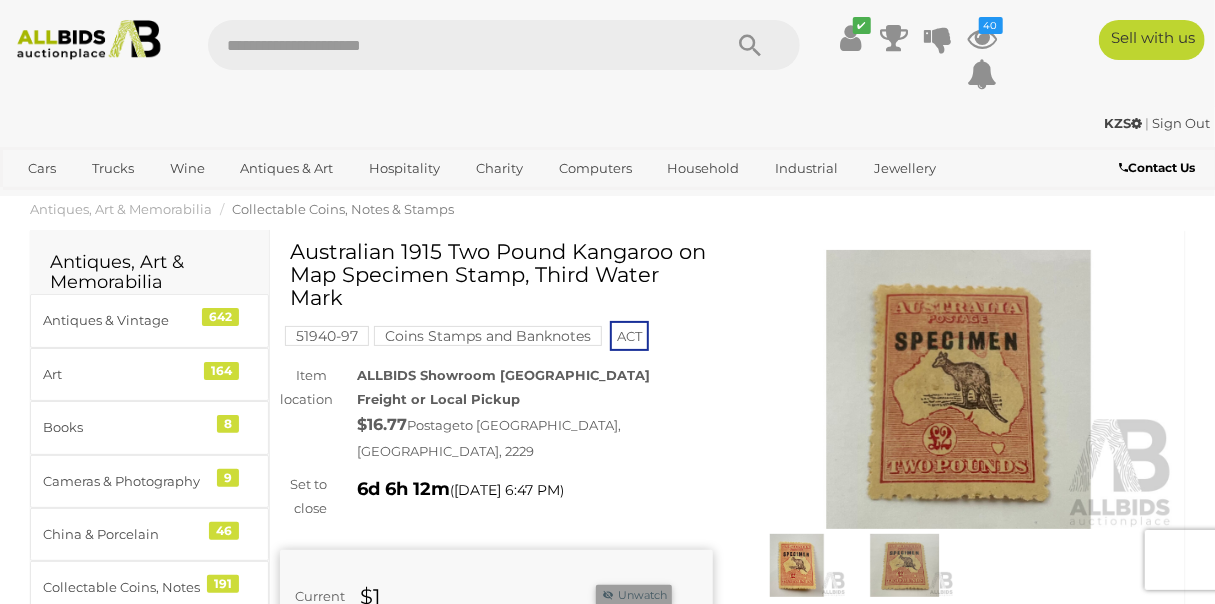click on "Unwatch" at bounding box center [634, 595] 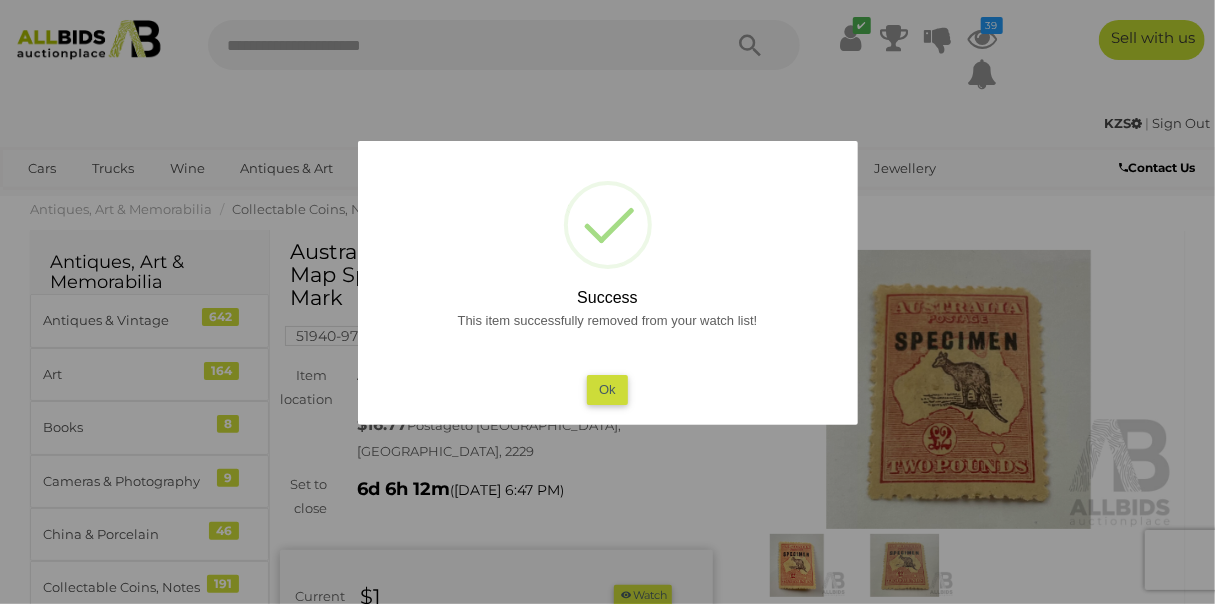 click on "Ok" at bounding box center (607, 389) 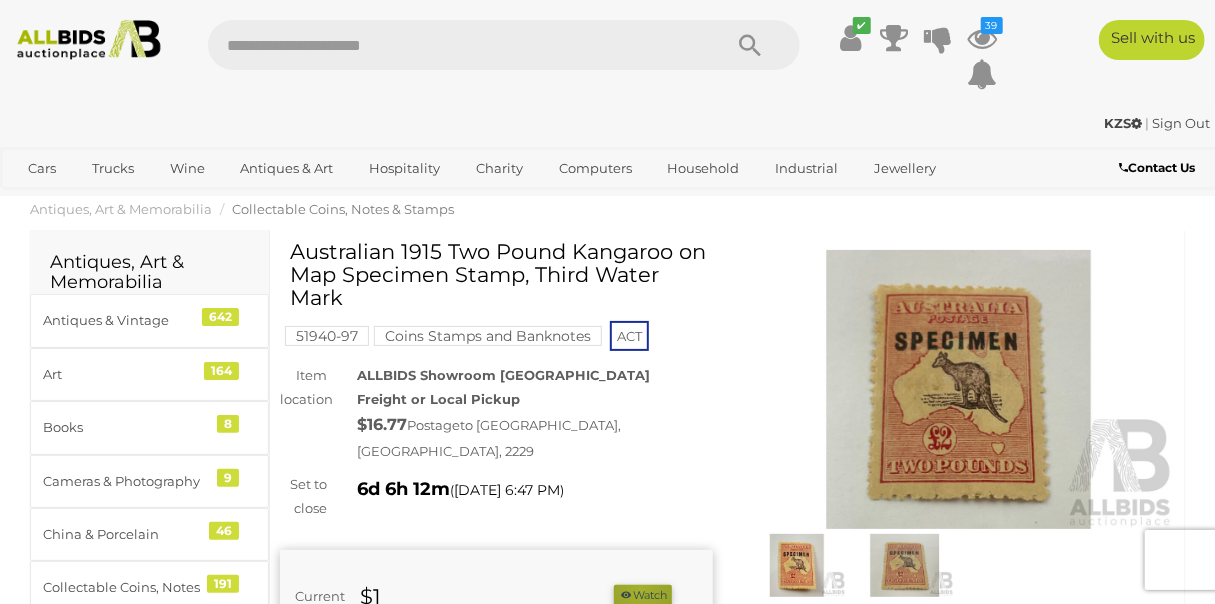 click on "Watch" at bounding box center (643, 595) 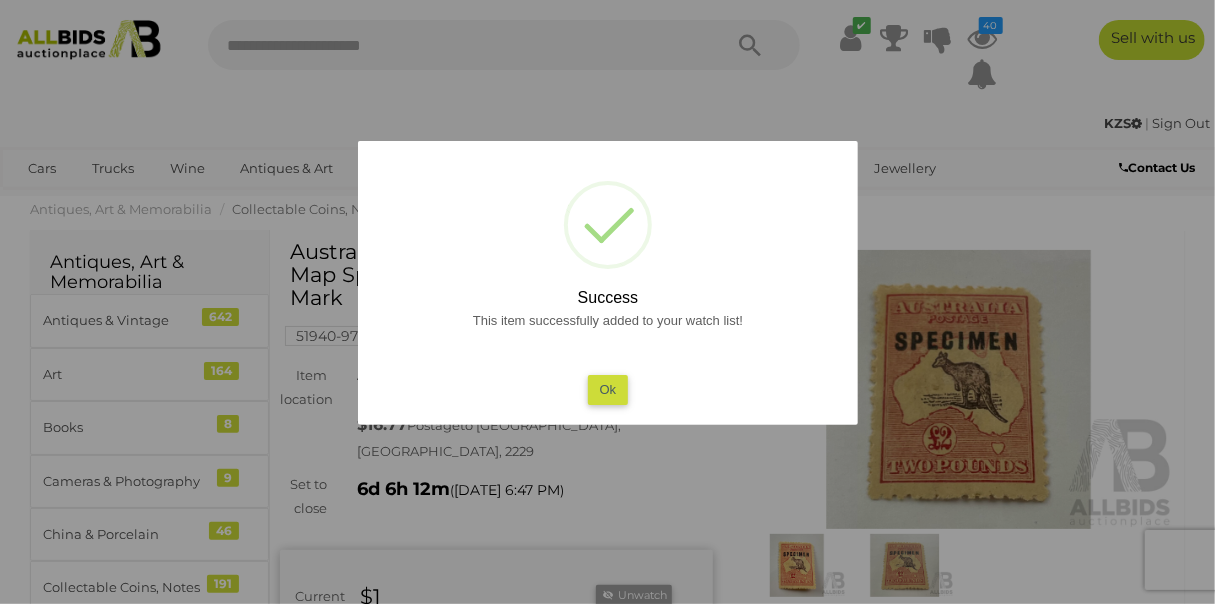 click on "Ok" at bounding box center (607, 389) 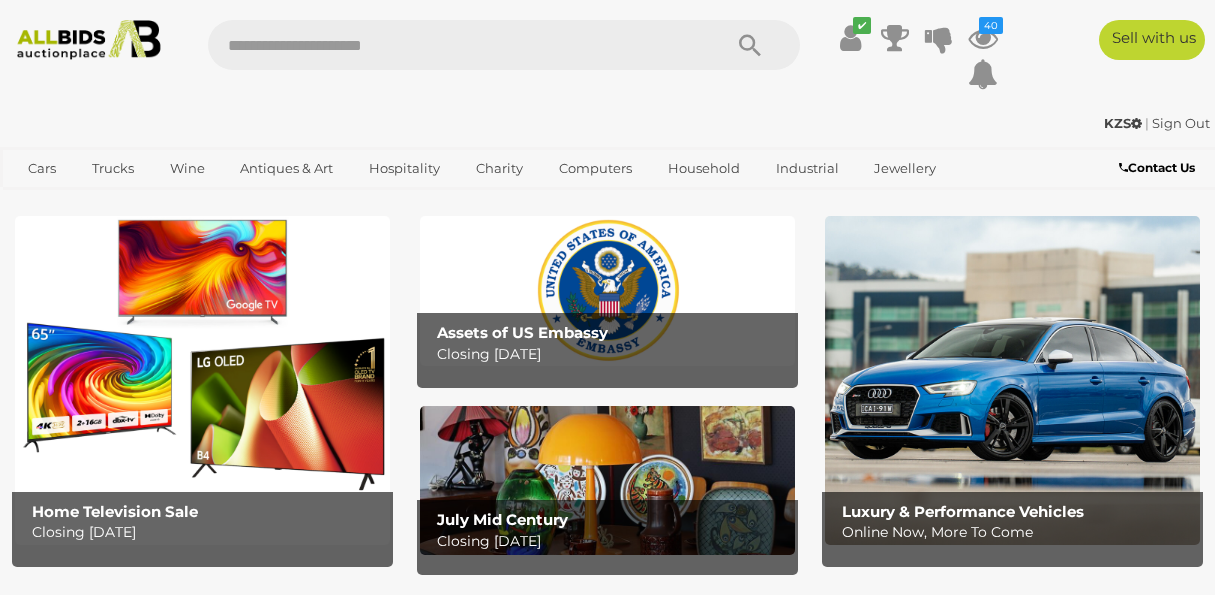 scroll, scrollTop: 0, scrollLeft: 0, axis: both 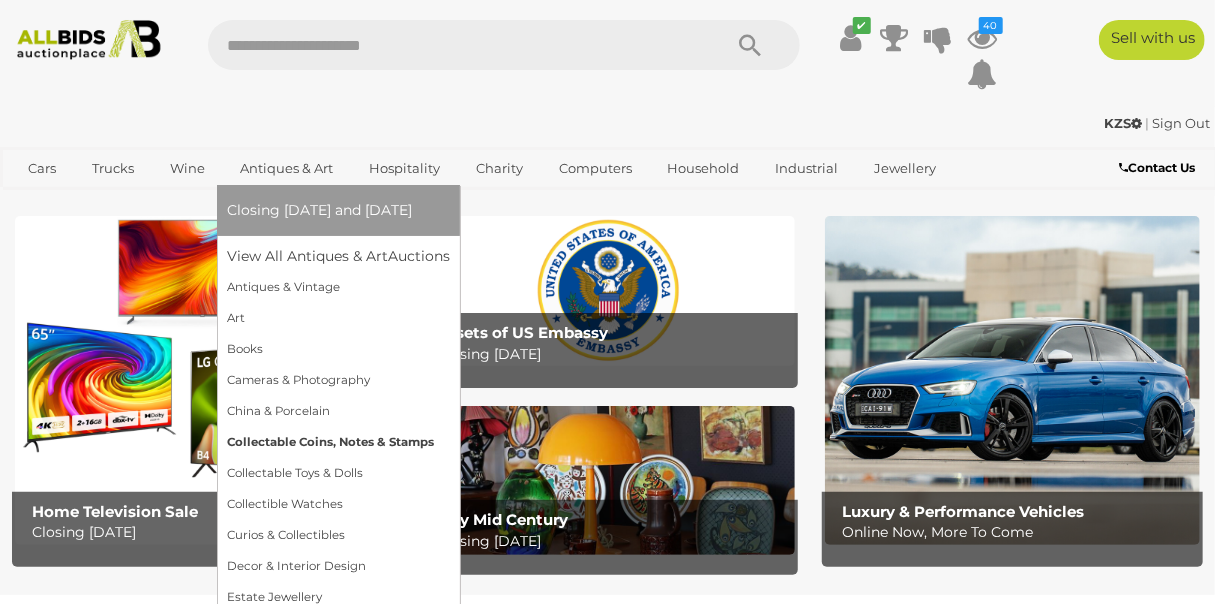 click on "Collectable Coins, Notes & Stamps" at bounding box center [338, 442] 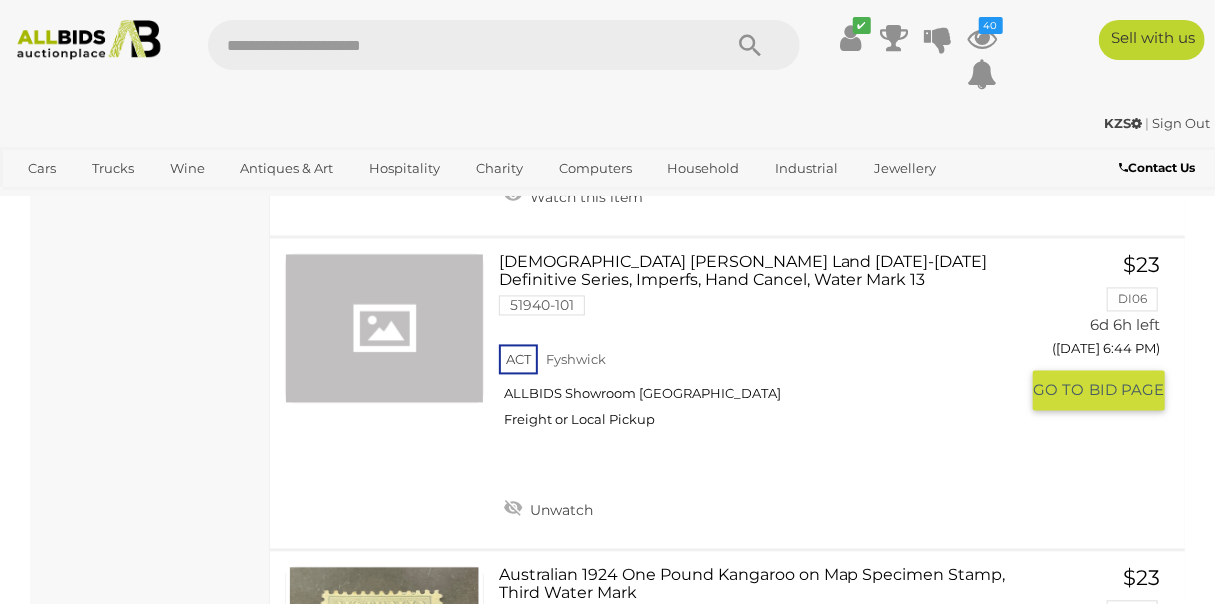 scroll, scrollTop: 4984, scrollLeft: 0, axis: vertical 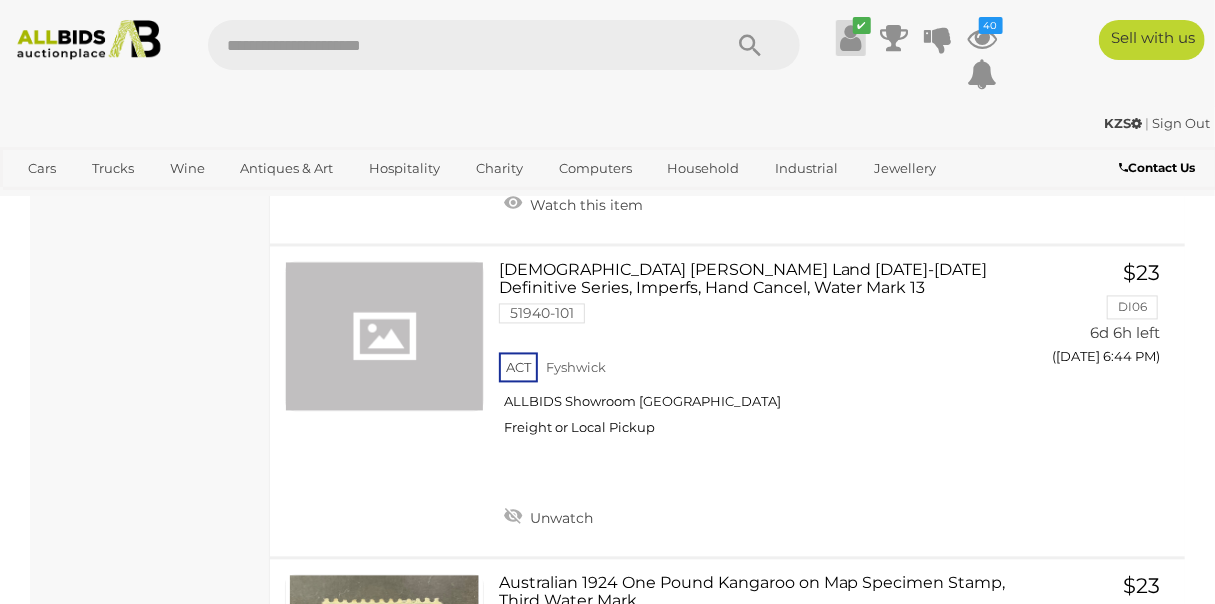 click at bounding box center [850, 38] 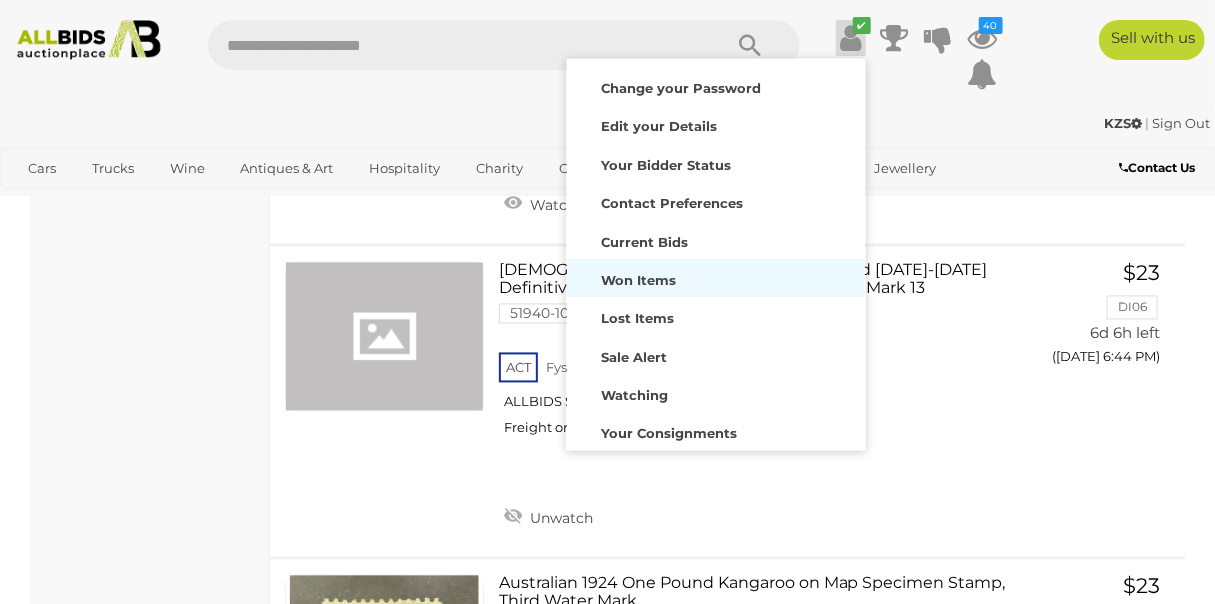 scroll, scrollTop: 156, scrollLeft: 0, axis: vertical 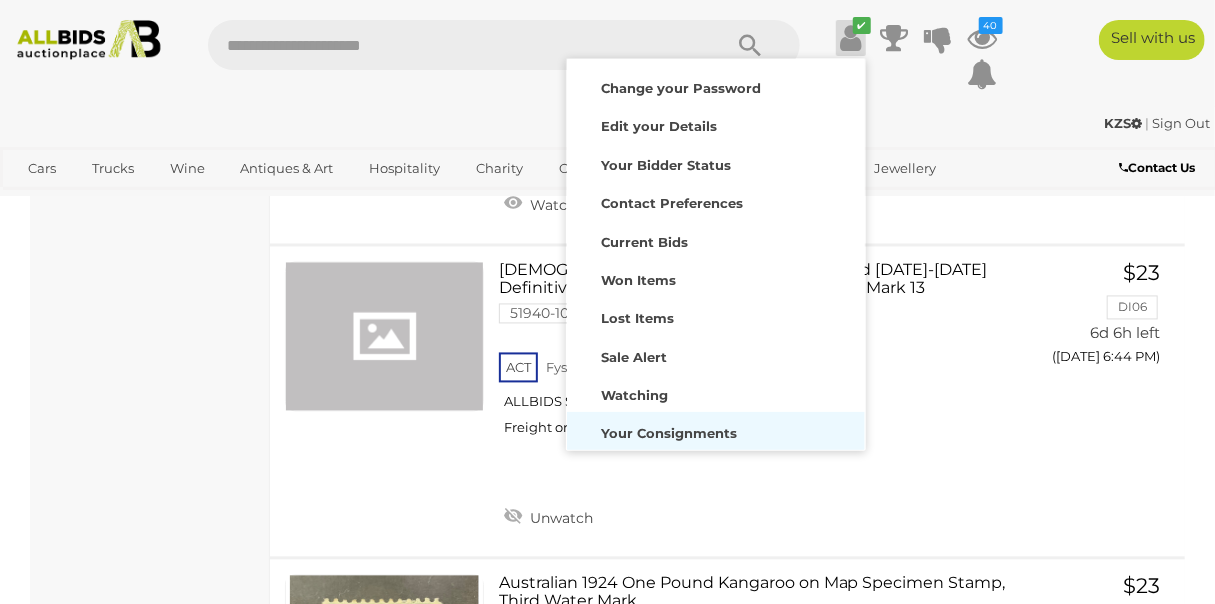 click on "Your Consignments" at bounding box center (670, 433) 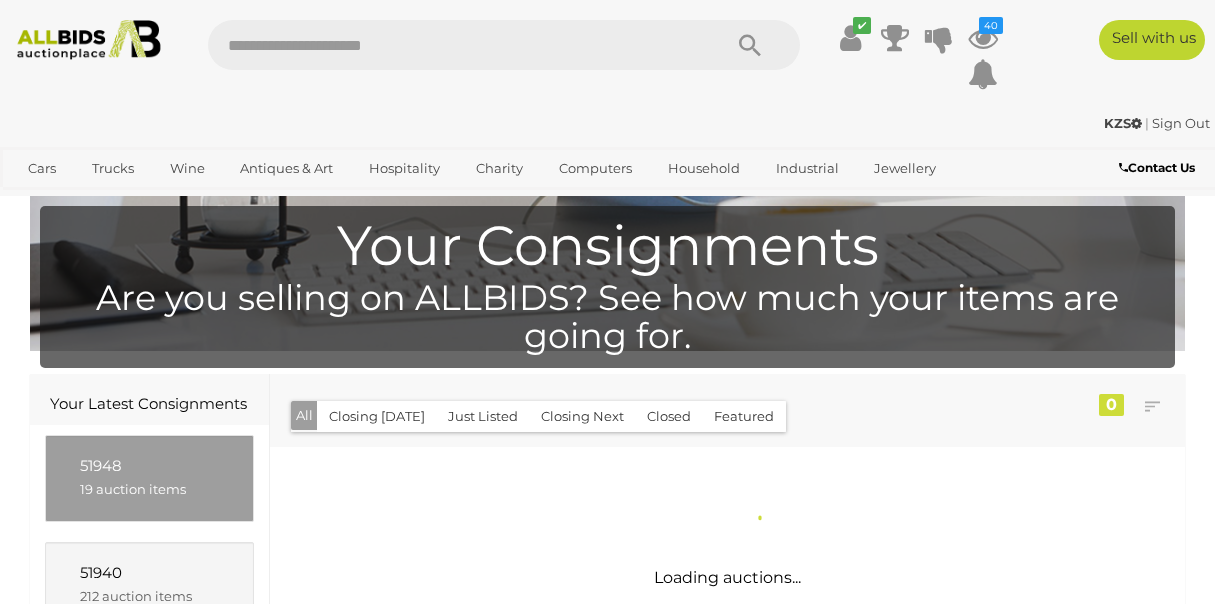 scroll, scrollTop: 0, scrollLeft: 0, axis: both 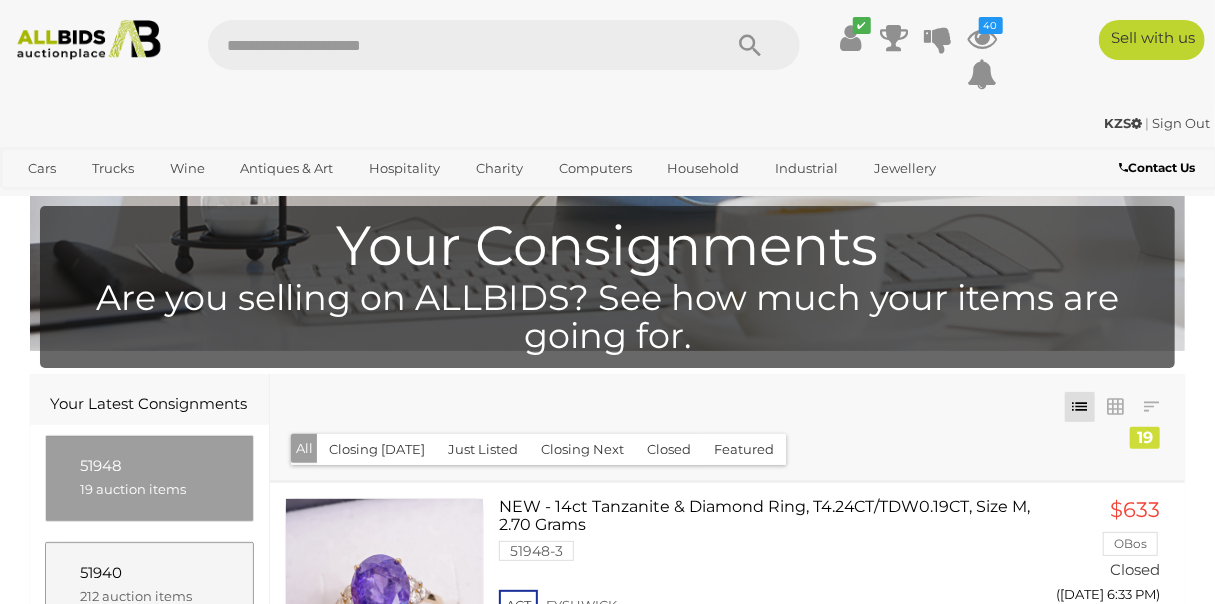 click on "51940" at bounding box center (149, 573) 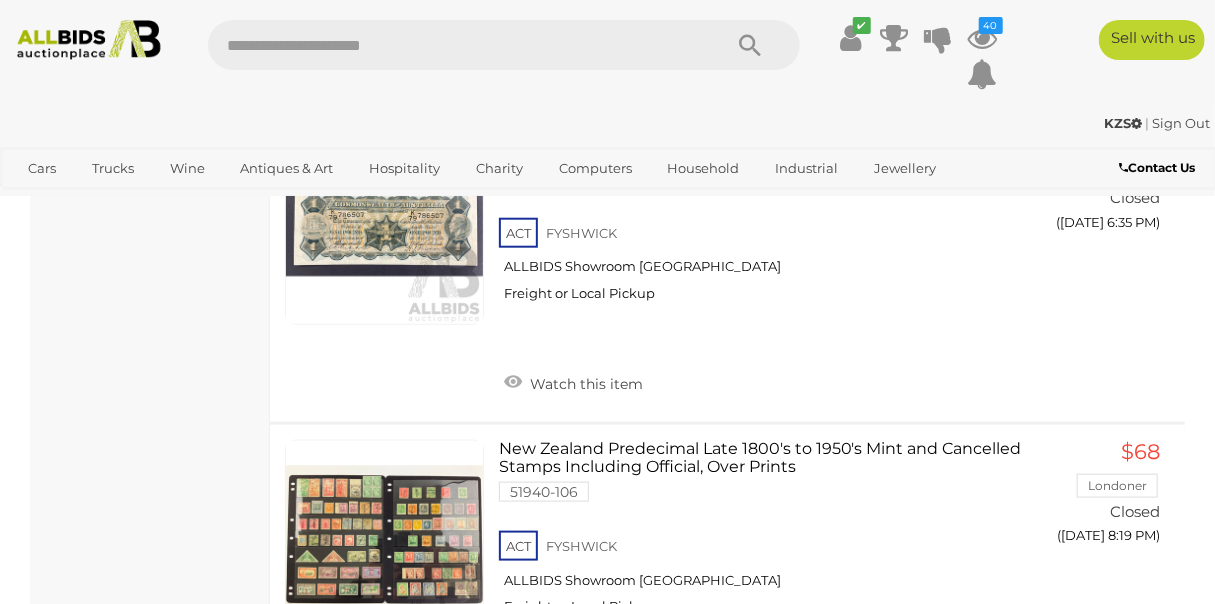 scroll, scrollTop: 31181, scrollLeft: 0, axis: vertical 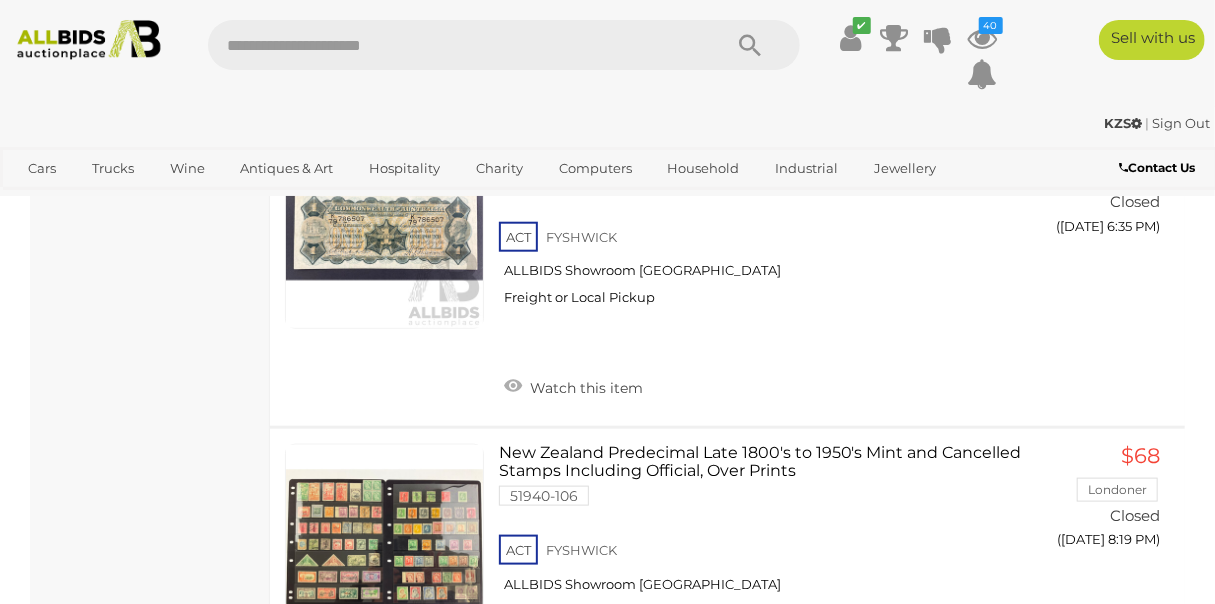 click on "2" at bounding box center (403, 789) 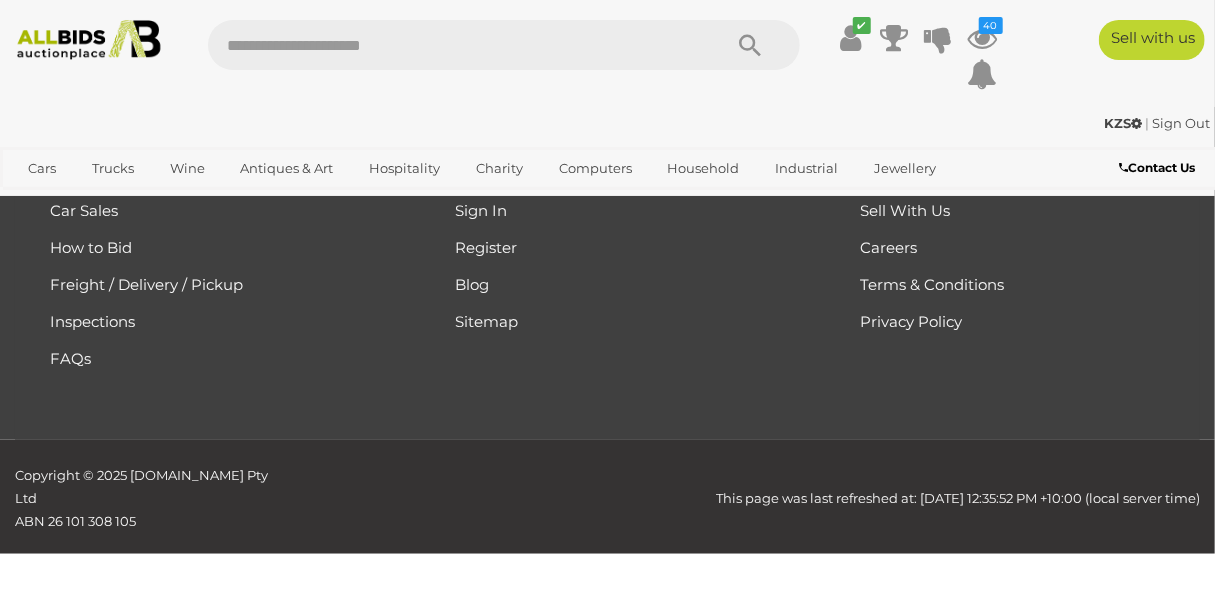 scroll, scrollTop: 0, scrollLeft: 0, axis: both 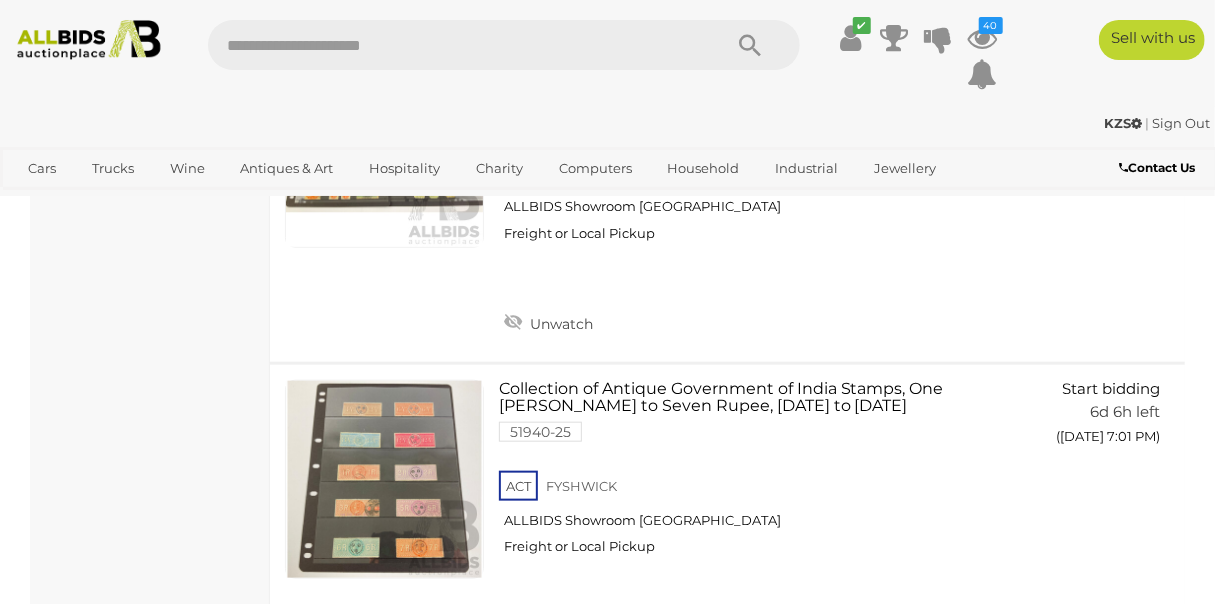 click on "3" at bounding box center (446, 725) 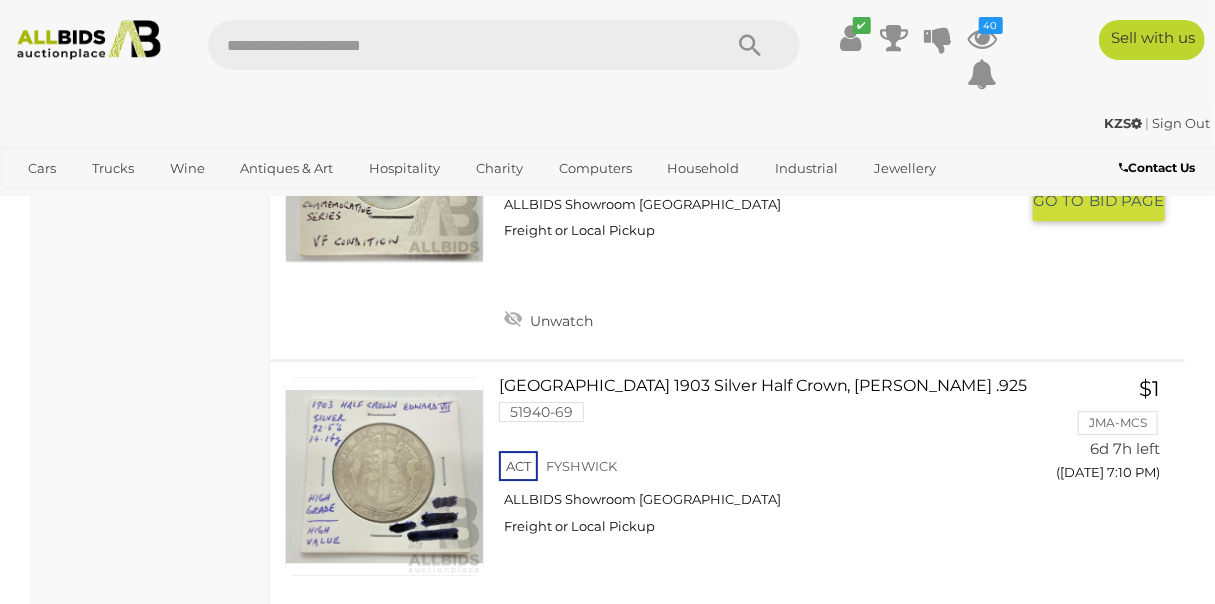 scroll, scrollTop: 2628, scrollLeft: 0, axis: vertical 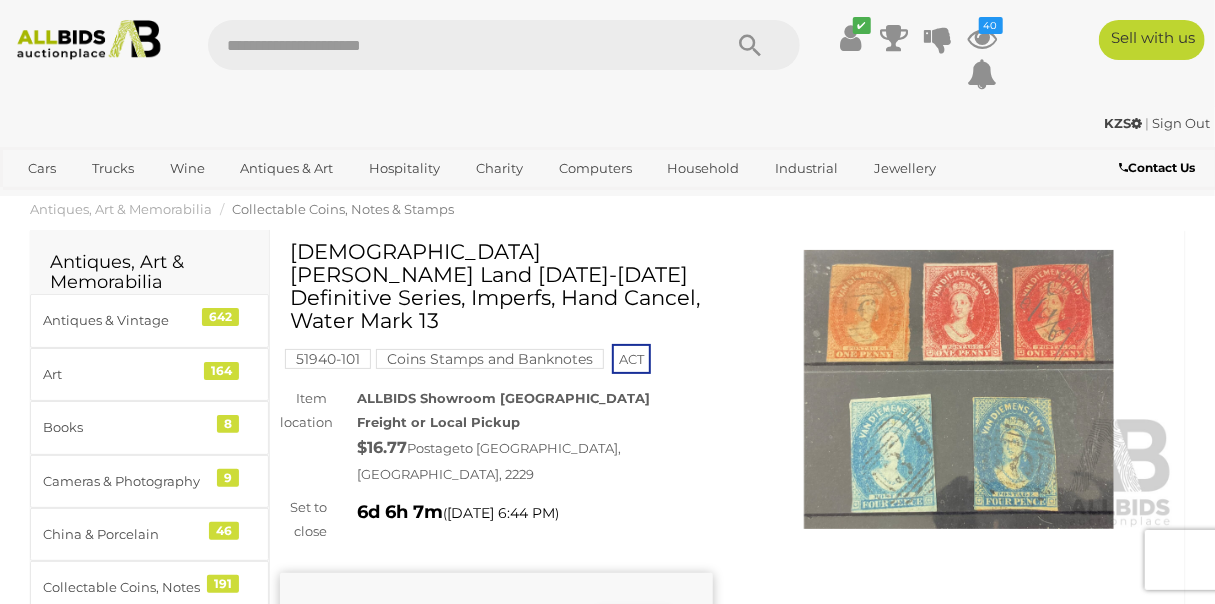 click at bounding box center [959, 389] 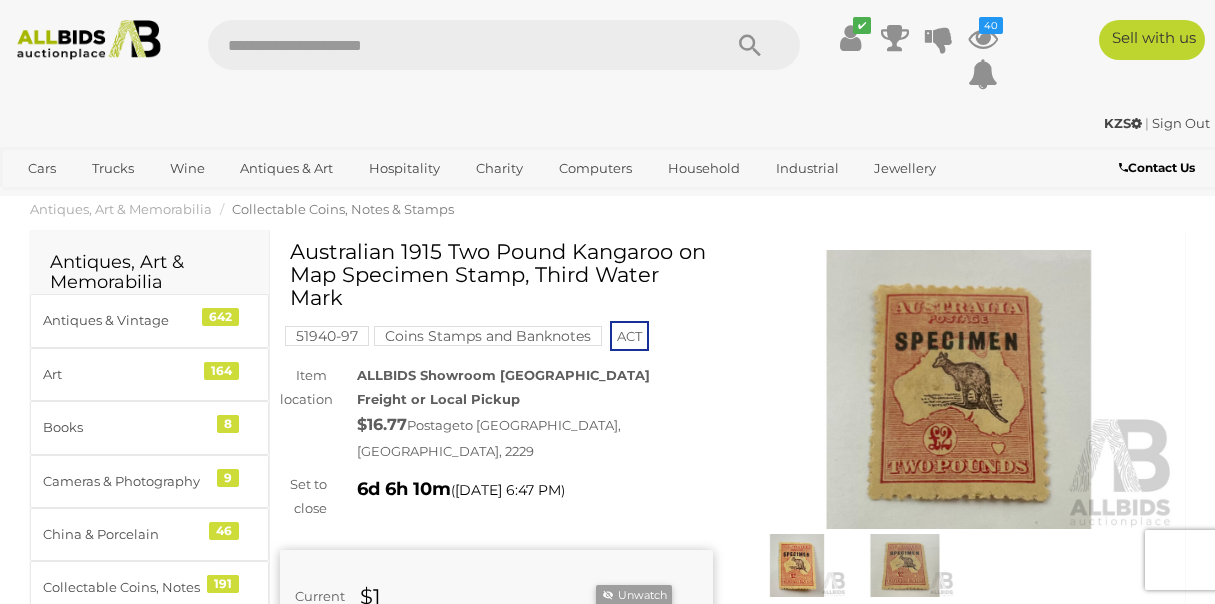 scroll, scrollTop: 0, scrollLeft: 0, axis: both 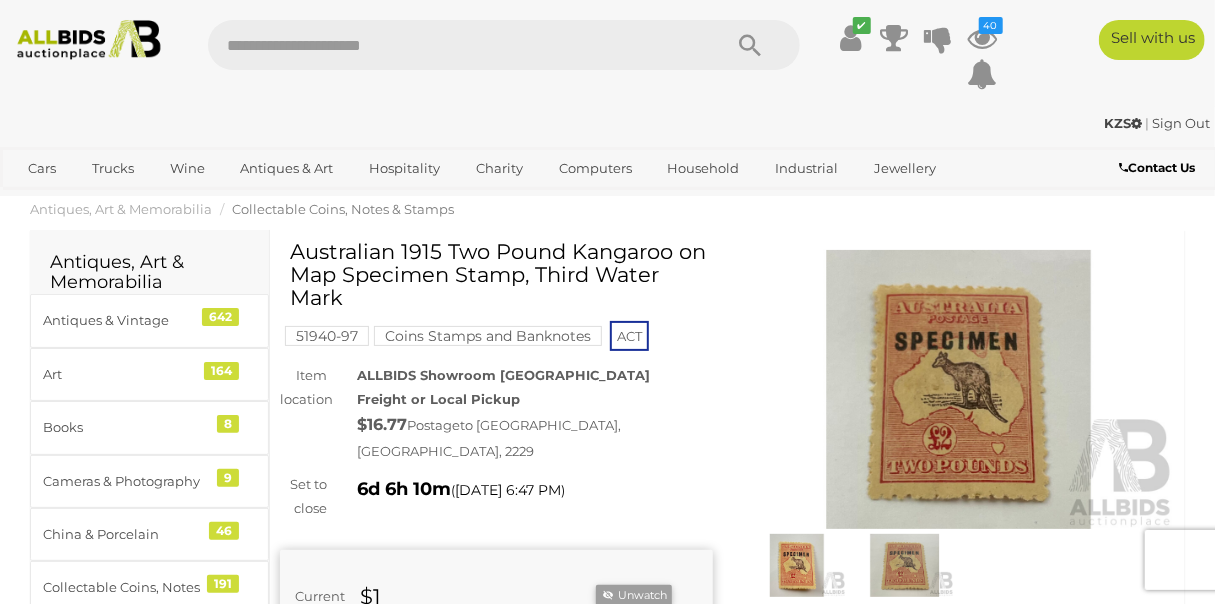 click at bounding box center [959, 389] 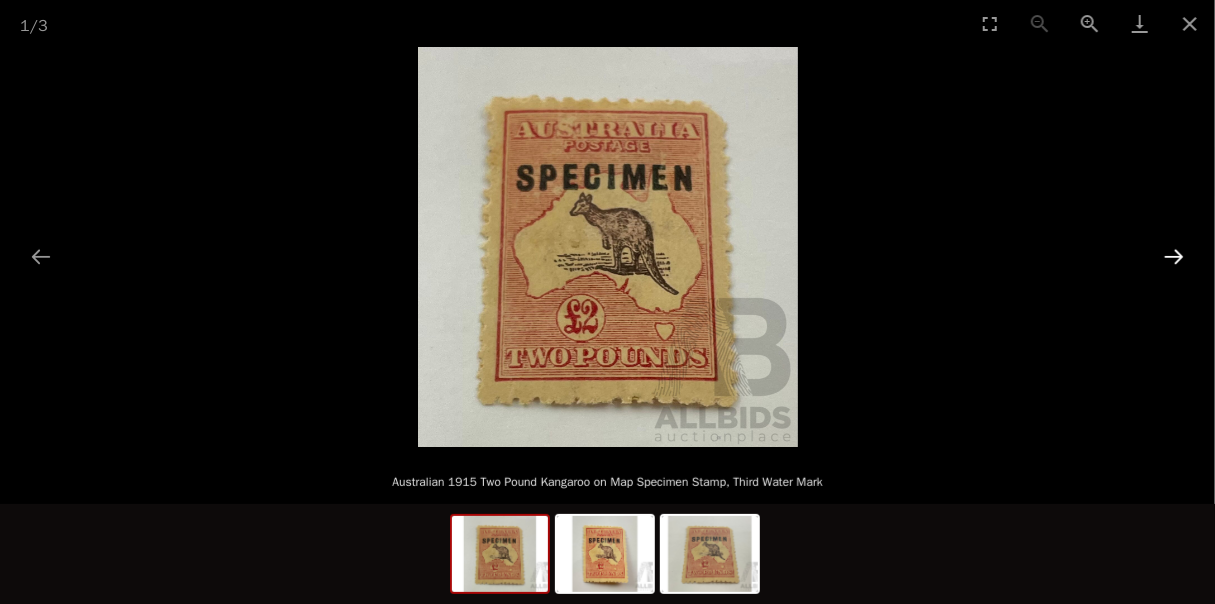 click at bounding box center (1174, 256) 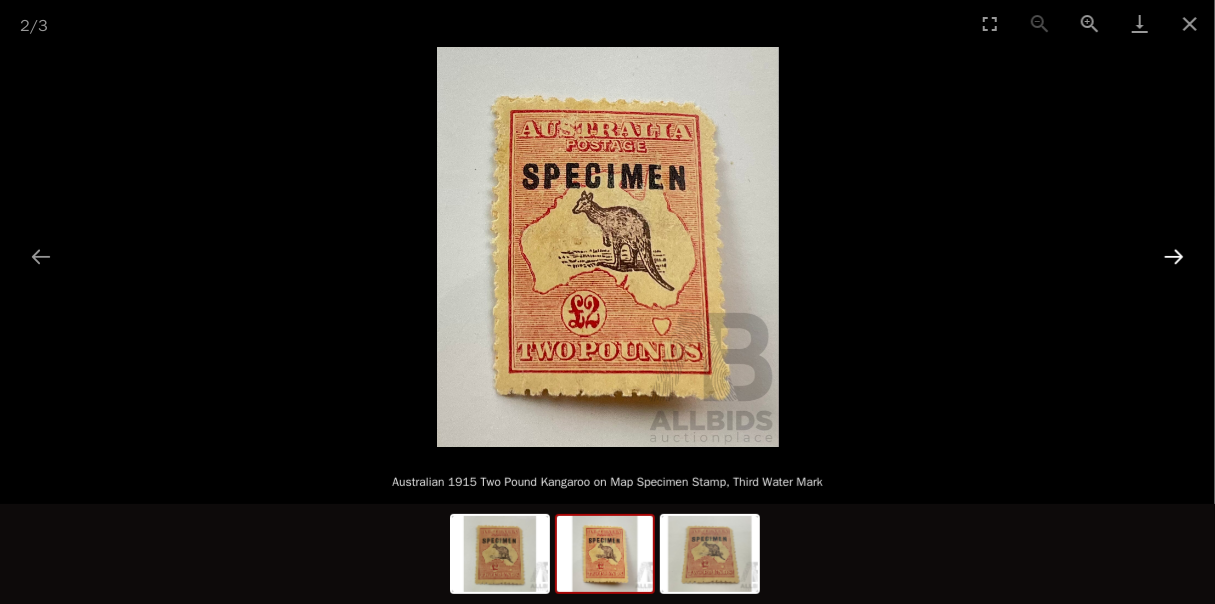 click at bounding box center [1174, 256] 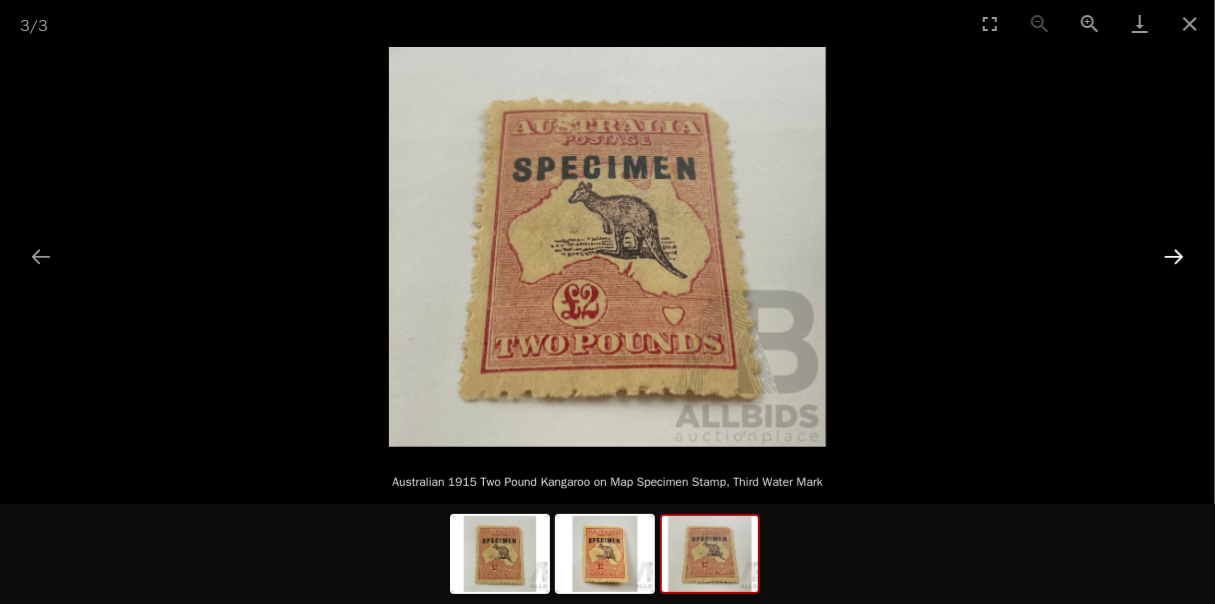click at bounding box center (1174, 256) 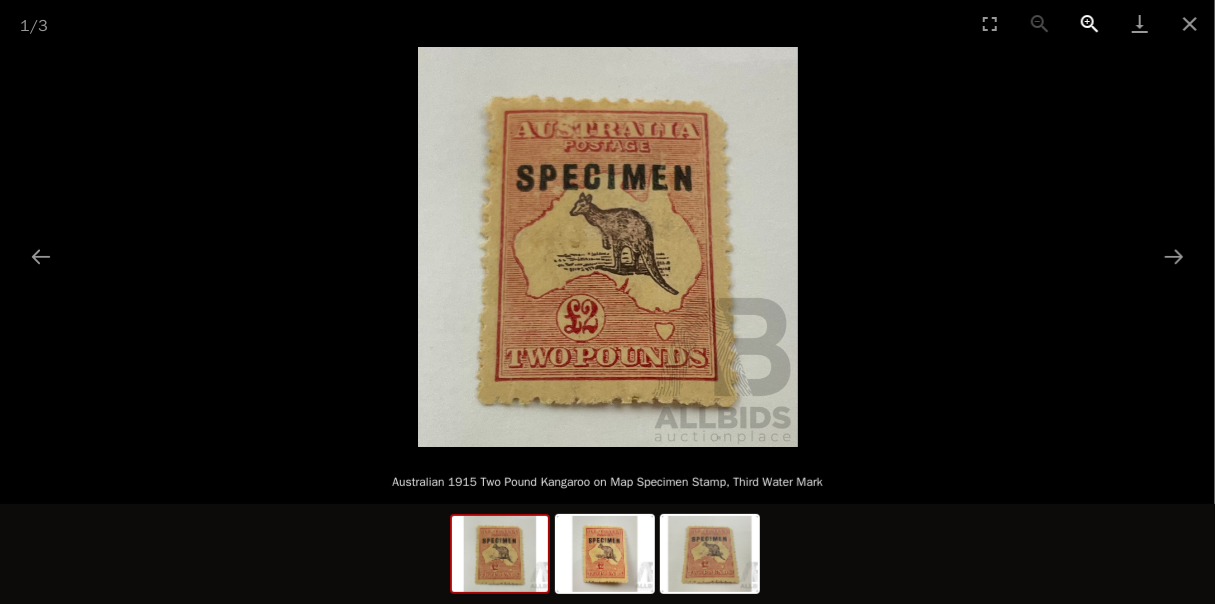 click at bounding box center [1090, 23] 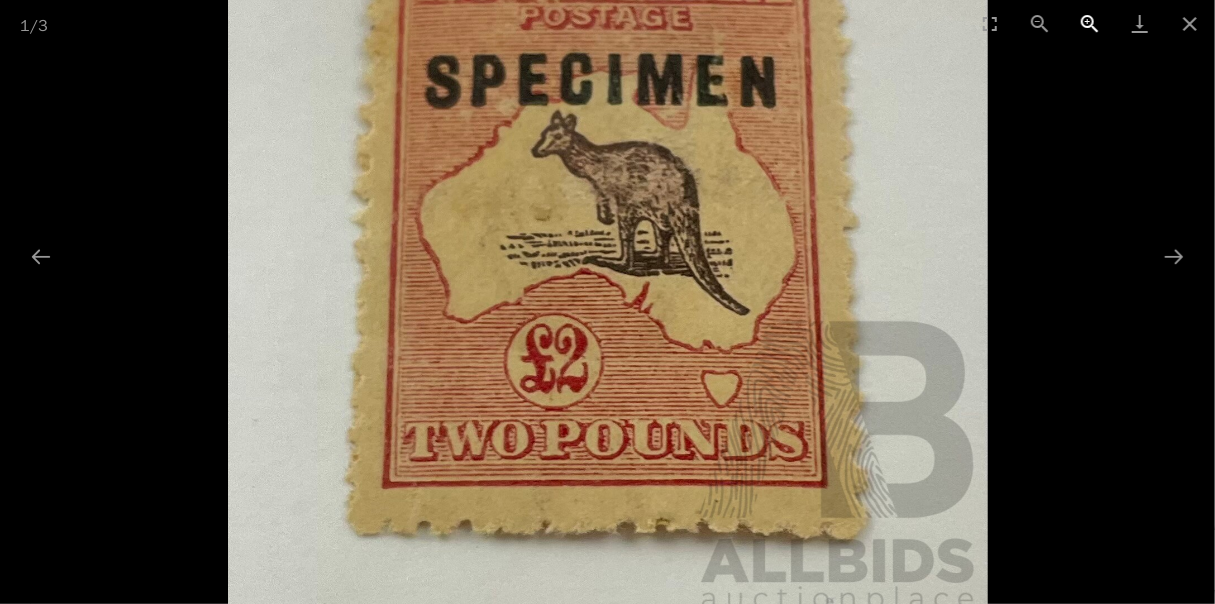 click at bounding box center (1090, 23) 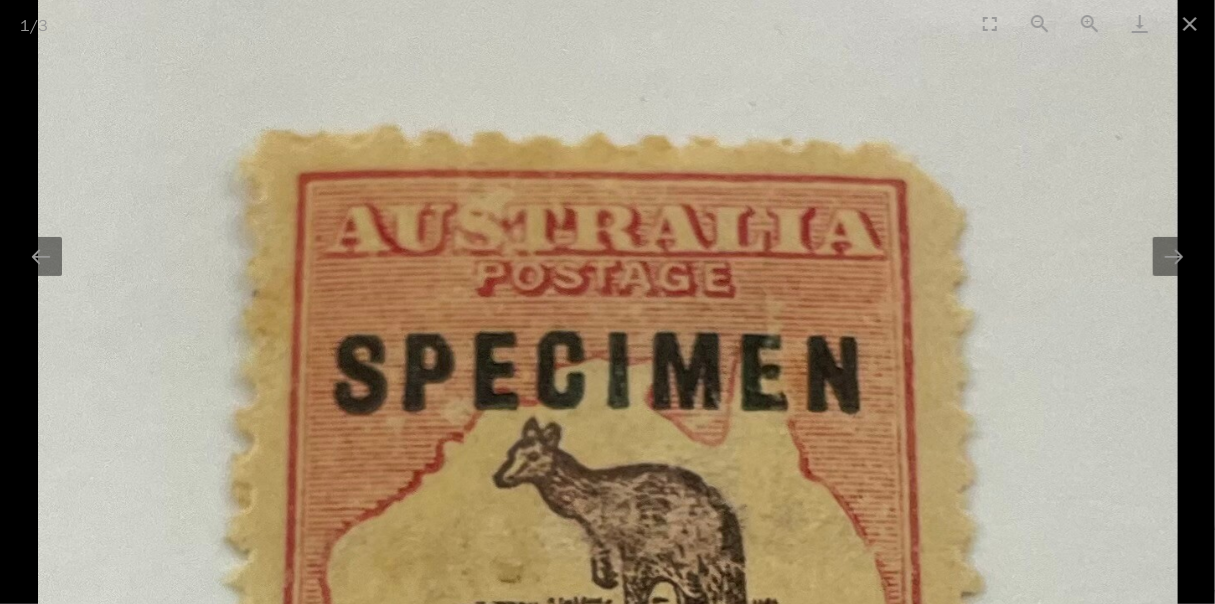 drag, startPoint x: 849, startPoint y: 146, endPoint x: 792, endPoint y: 535, distance: 393.1539 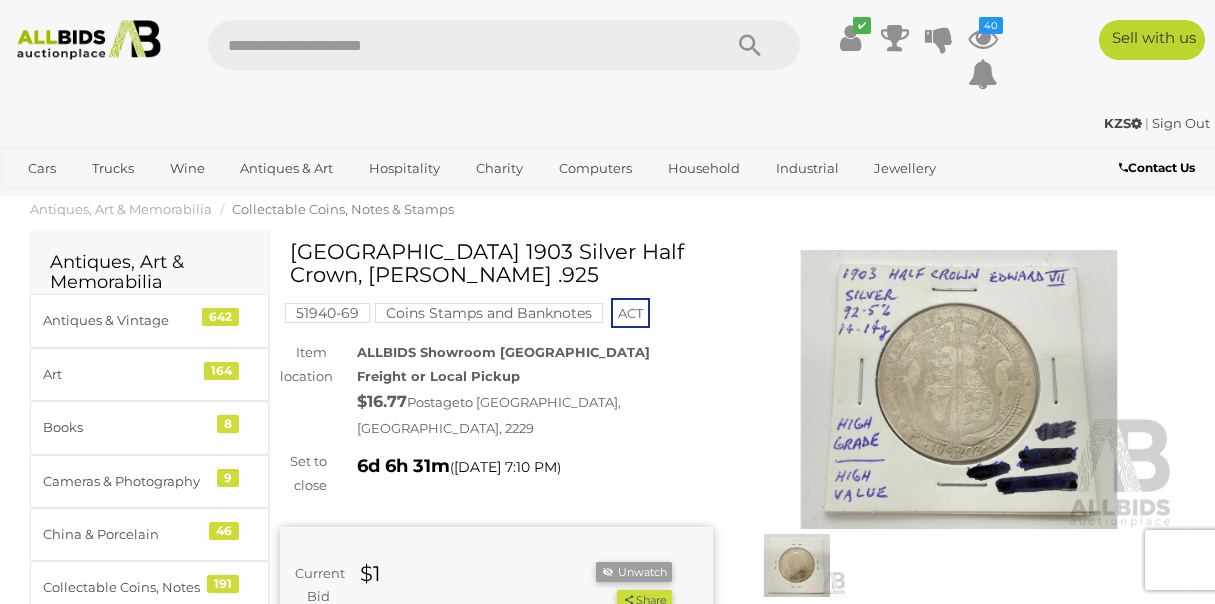 scroll, scrollTop: 0, scrollLeft: 0, axis: both 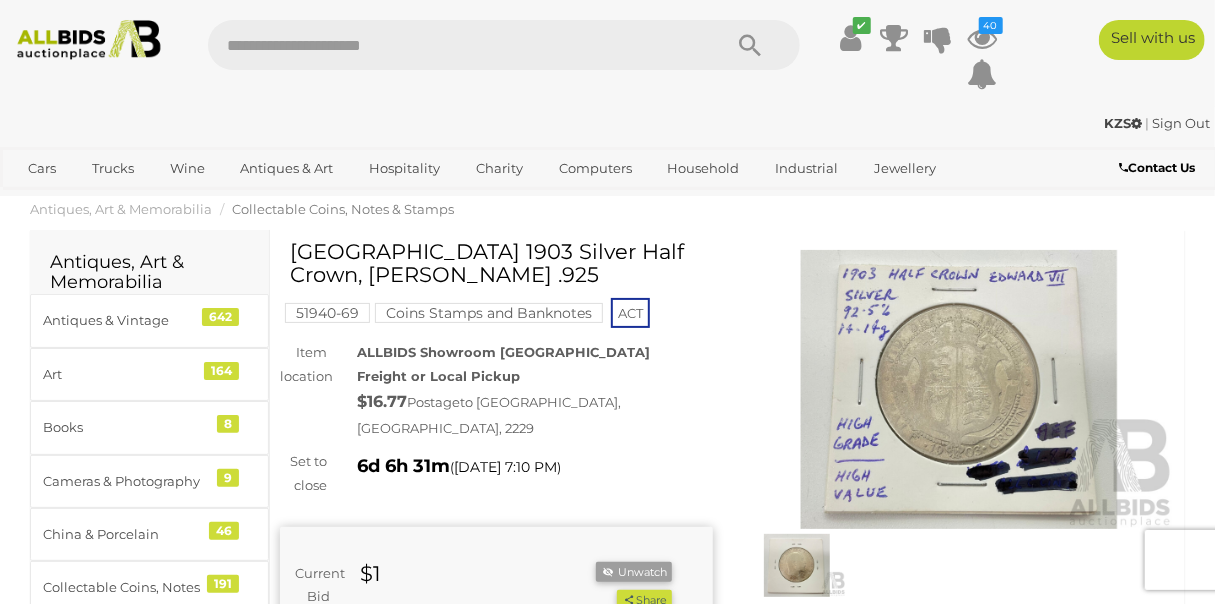 click at bounding box center (959, 389) 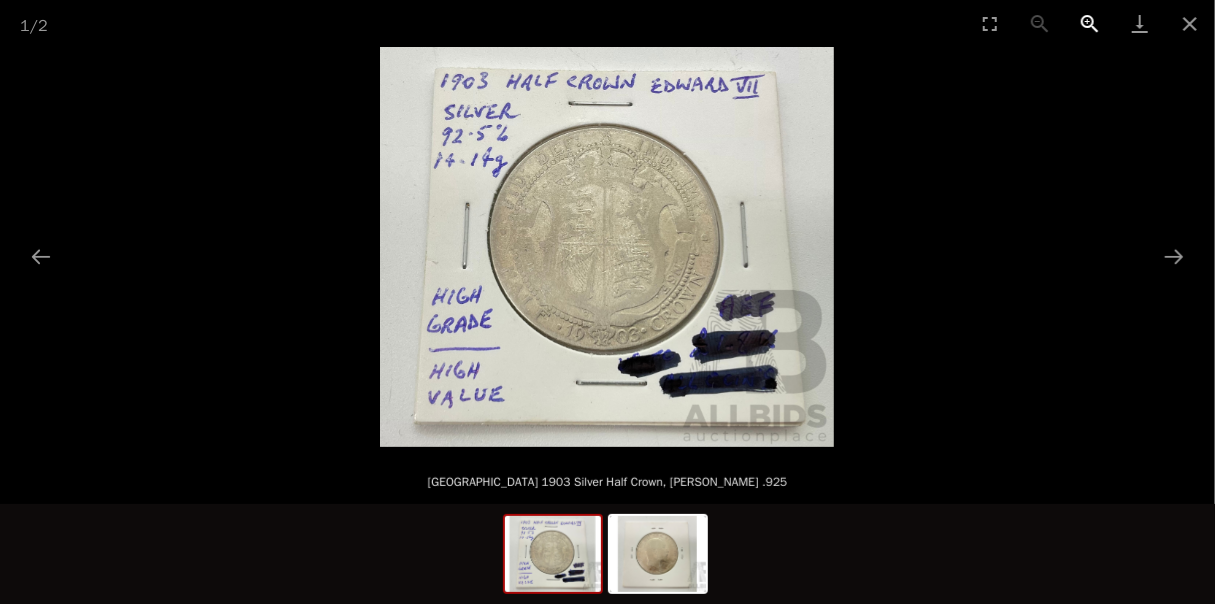 click at bounding box center (1090, 23) 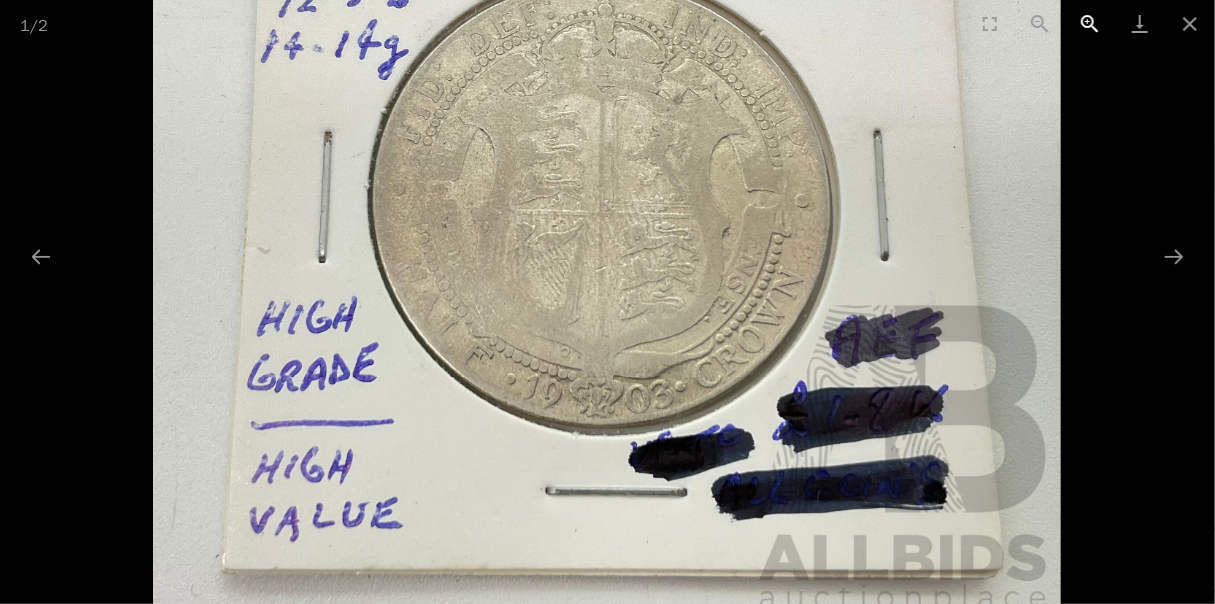 click at bounding box center (1090, 23) 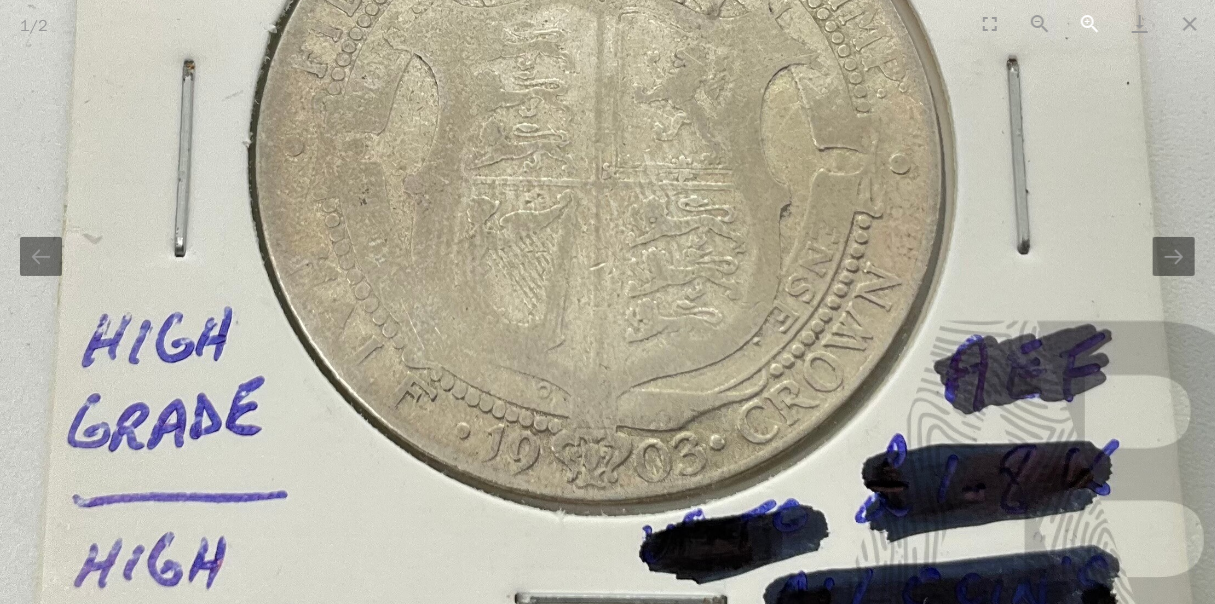 click at bounding box center [1090, 23] 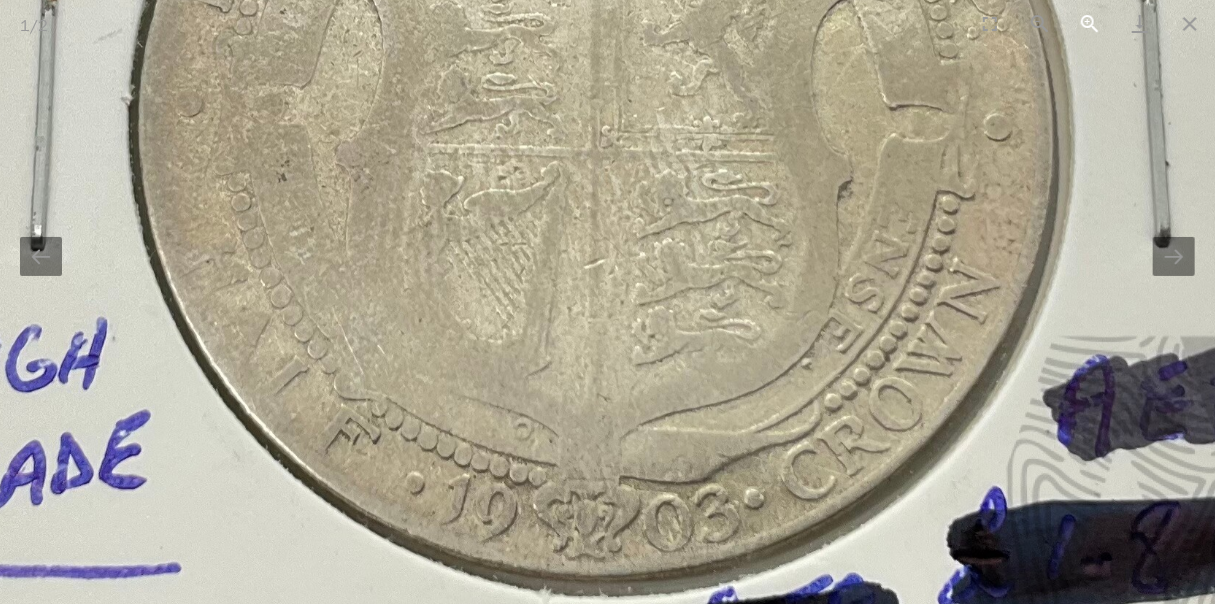 click at bounding box center (1090, 23) 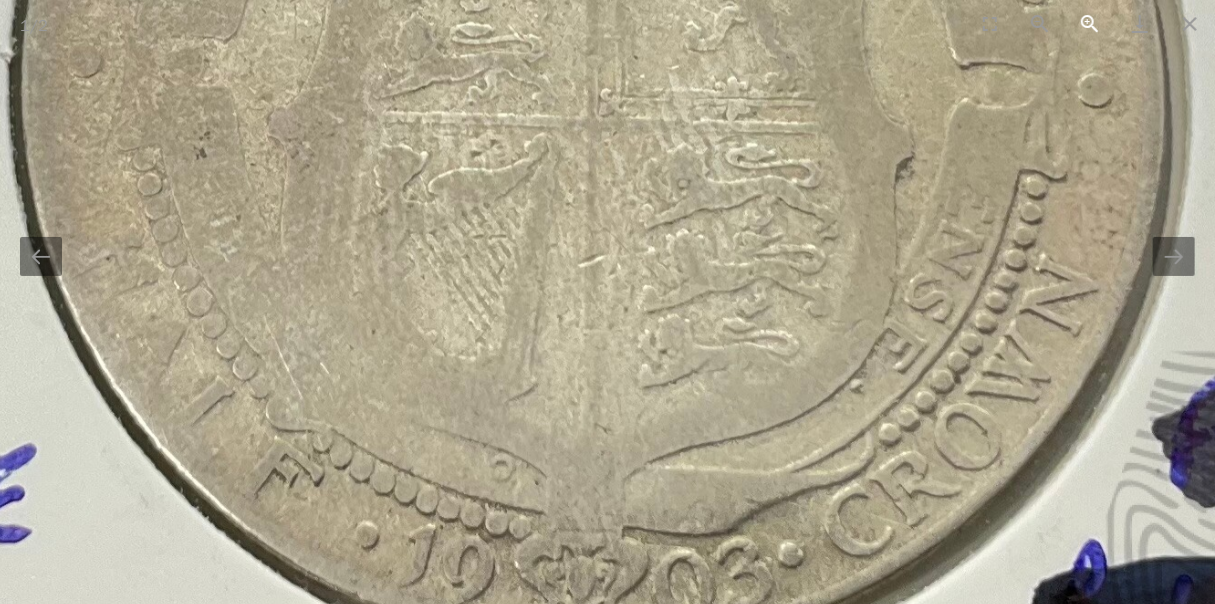 click at bounding box center [1090, 23] 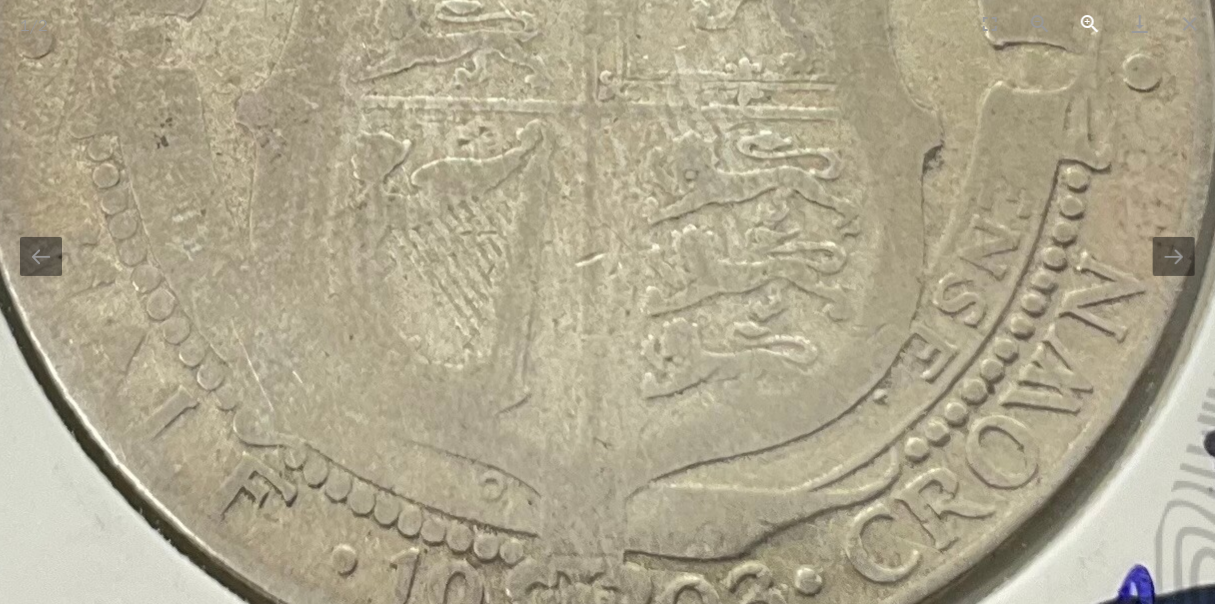 click at bounding box center [1090, 23] 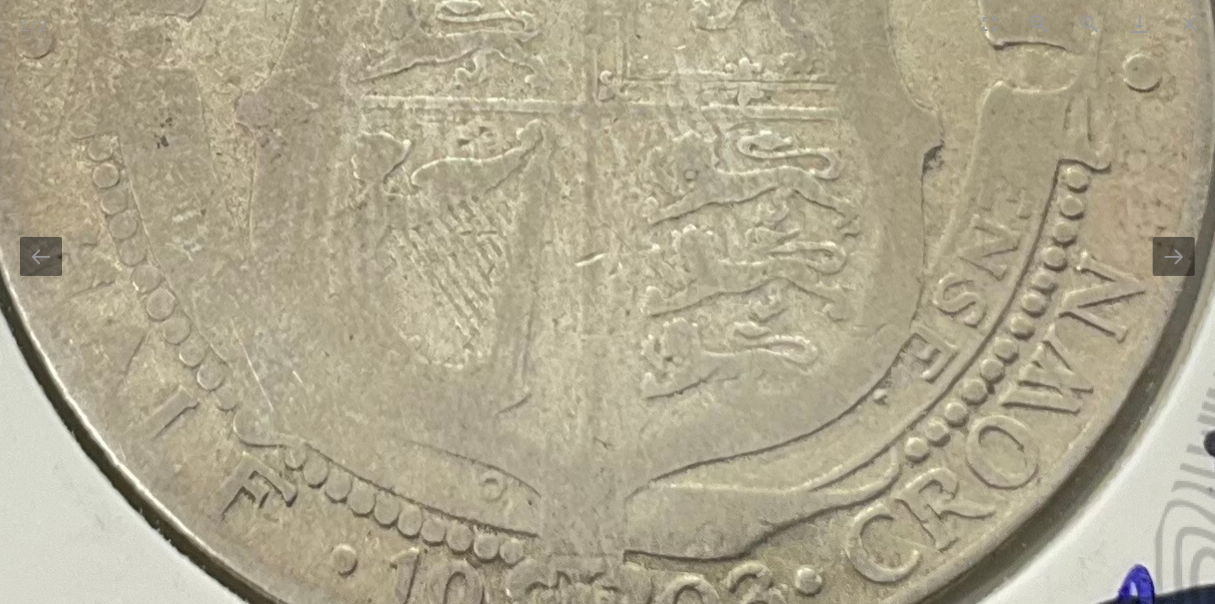 scroll, scrollTop: 0, scrollLeft: 0, axis: both 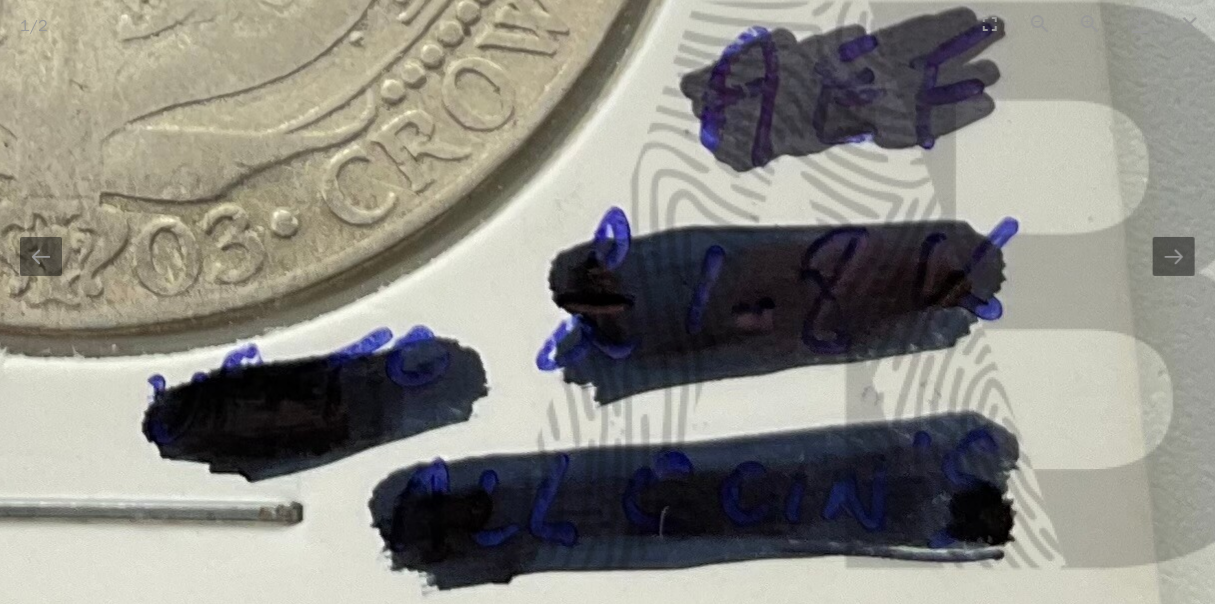 drag, startPoint x: 1095, startPoint y: 399, endPoint x: 571, endPoint y: 41, distance: 634.618 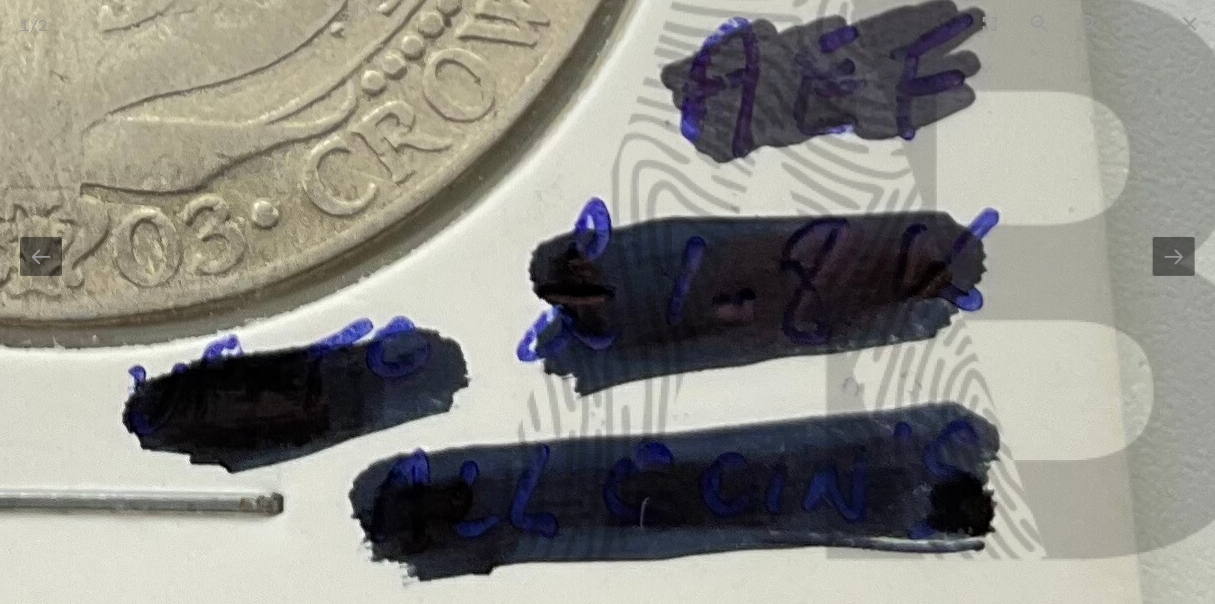 scroll, scrollTop: 0, scrollLeft: 0, axis: both 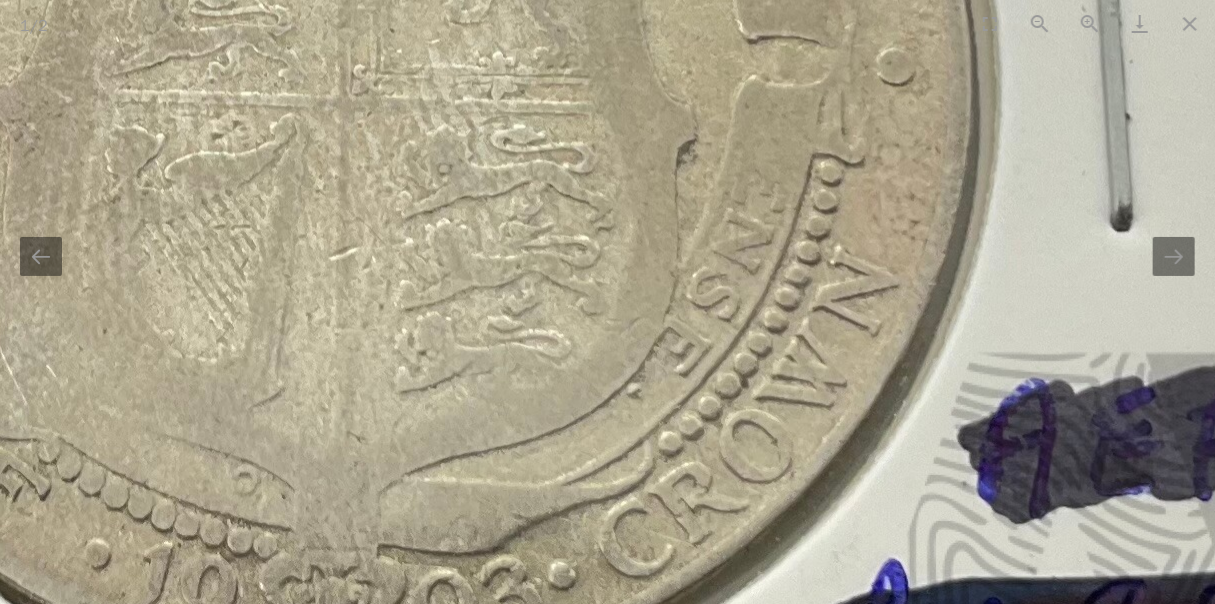 drag, startPoint x: 652, startPoint y: 192, endPoint x: 949, endPoint y: 553, distance: 467.47192 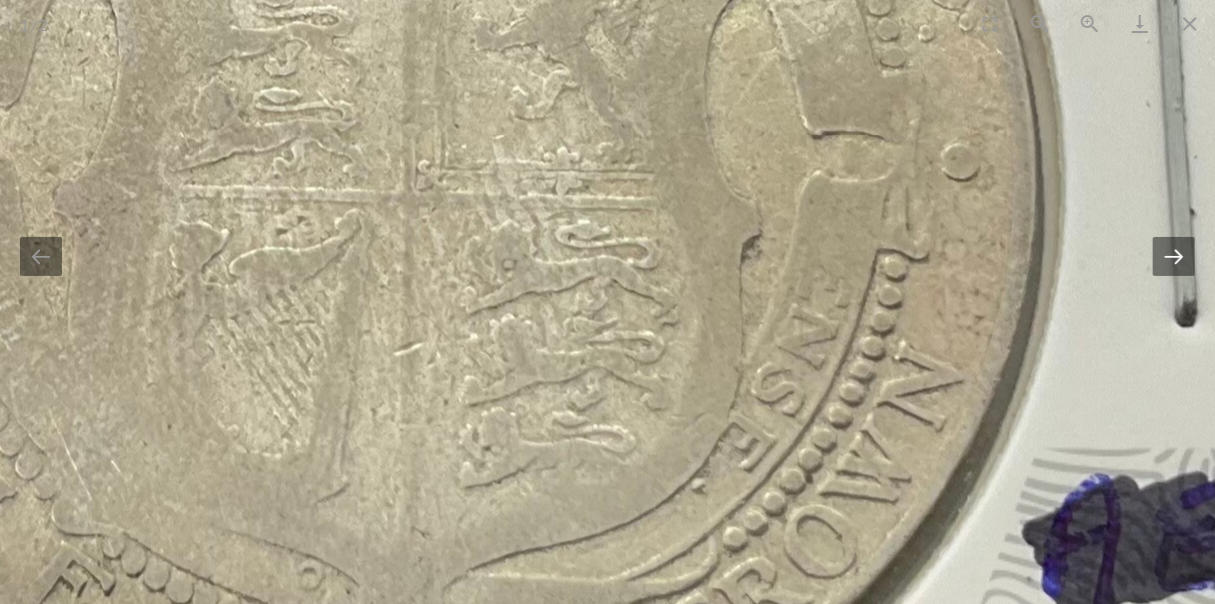 click at bounding box center (1174, 256) 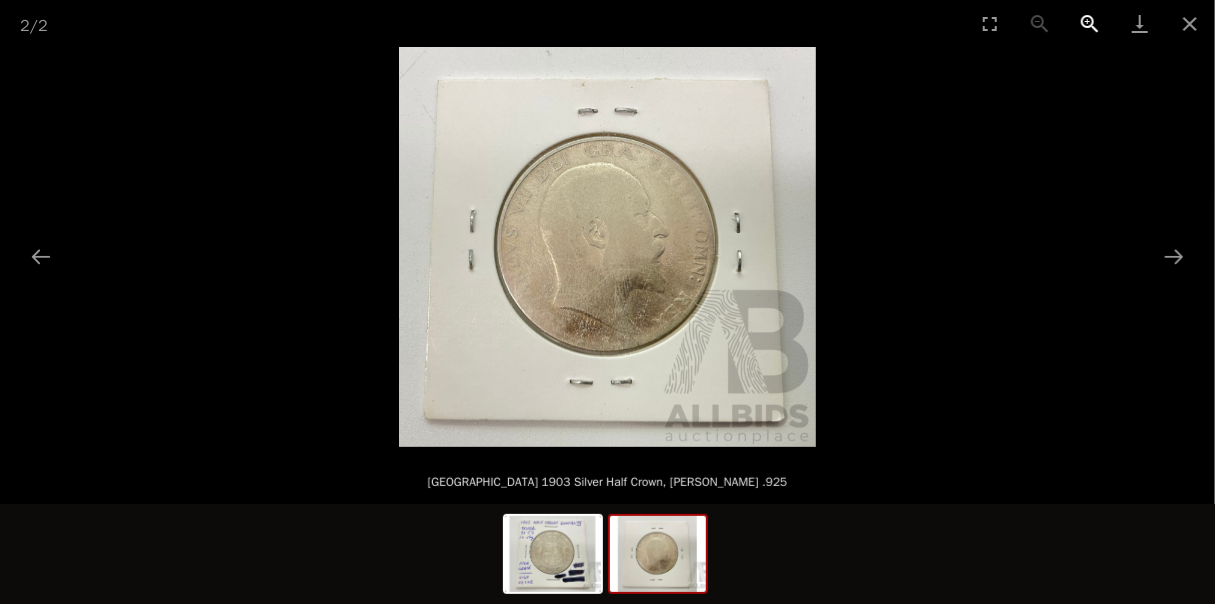 click at bounding box center [1090, 23] 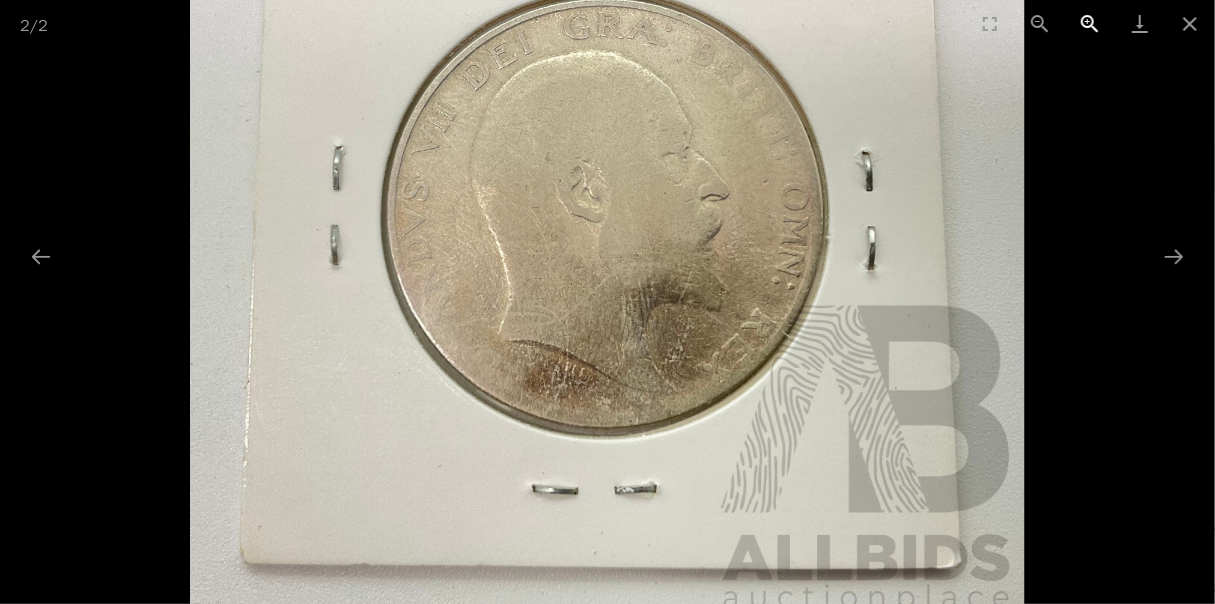 click at bounding box center (1090, 23) 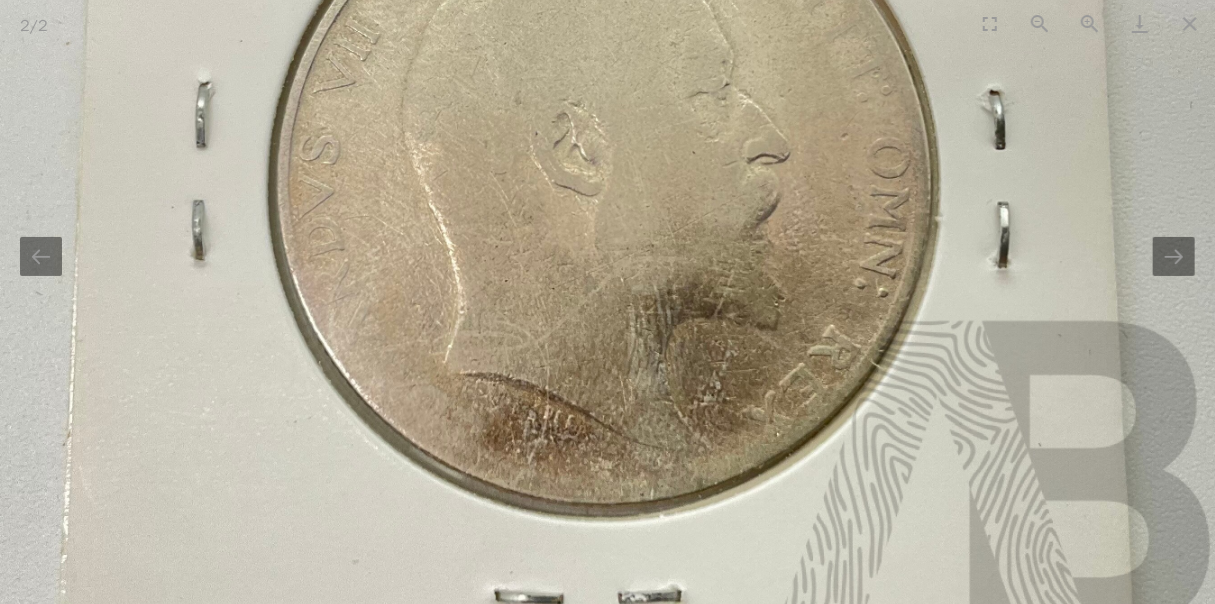 scroll, scrollTop: 0, scrollLeft: 0, axis: both 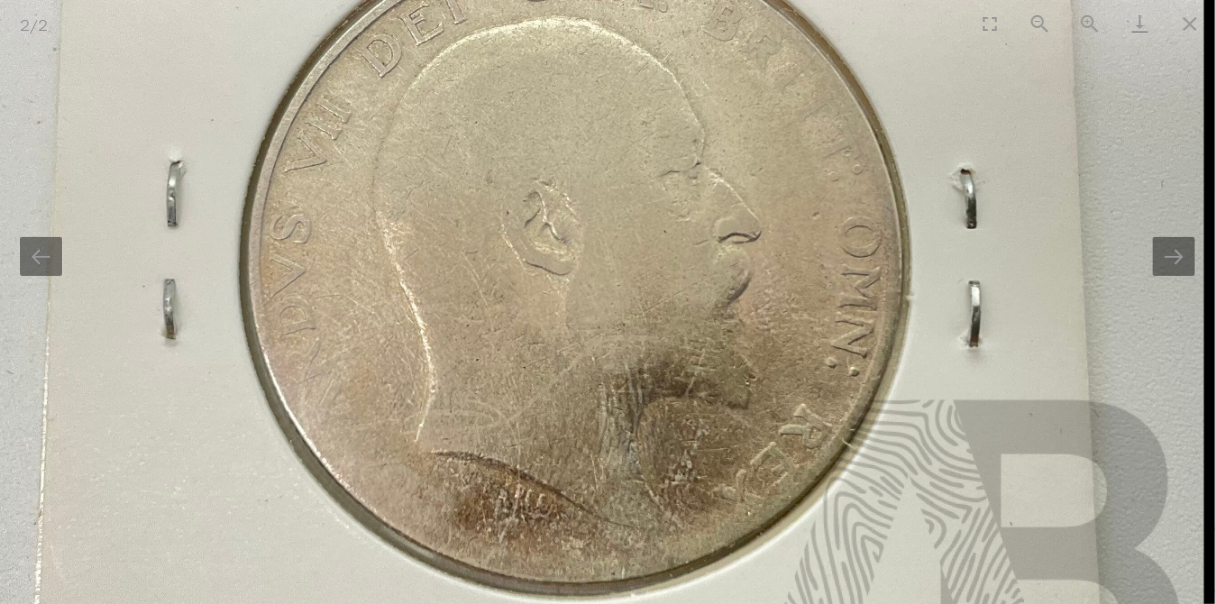 drag, startPoint x: 1008, startPoint y: 114, endPoint x: 927, endPoint y: 184, distance: 107.05606 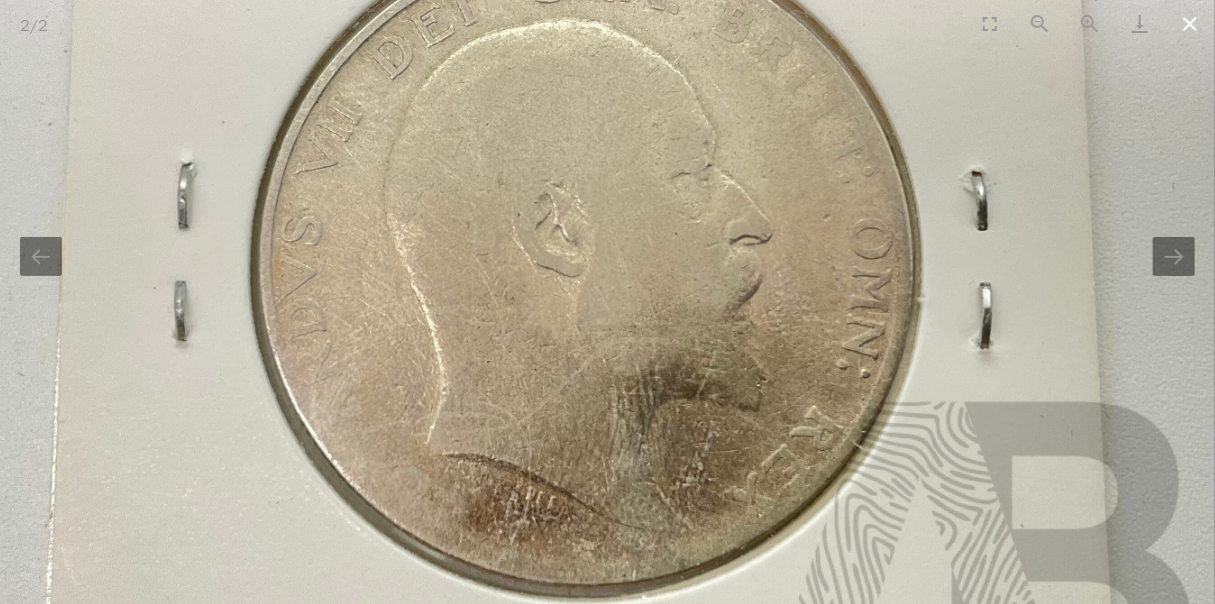 click at bounding box center [1190, 23] 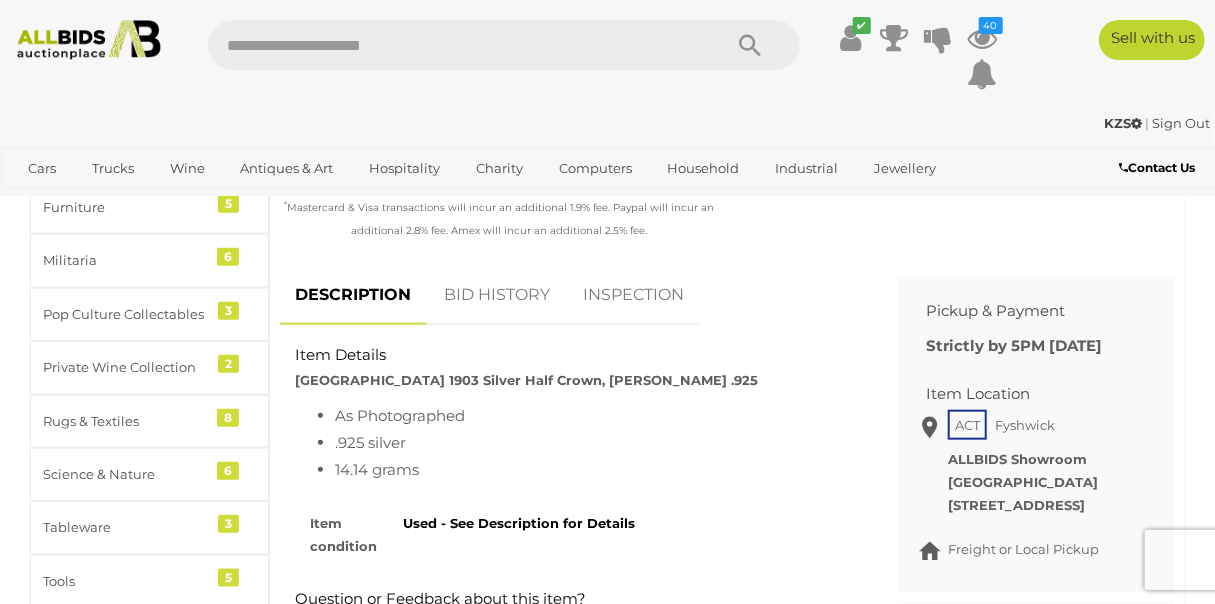 scroll, scrollTop: 724, scrollLeft: 0, axis: vertical 